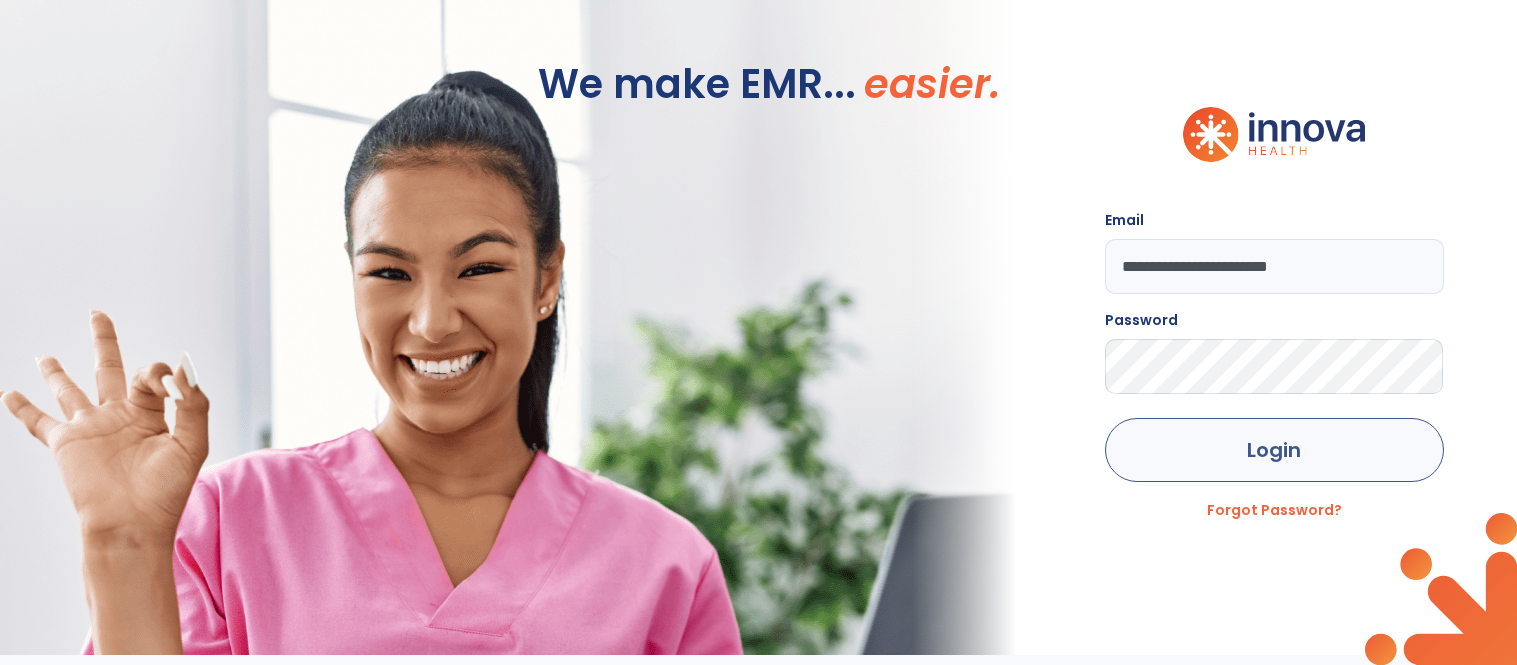 scroll, scrollTop: 0, scrollLeft: 0, axis: both 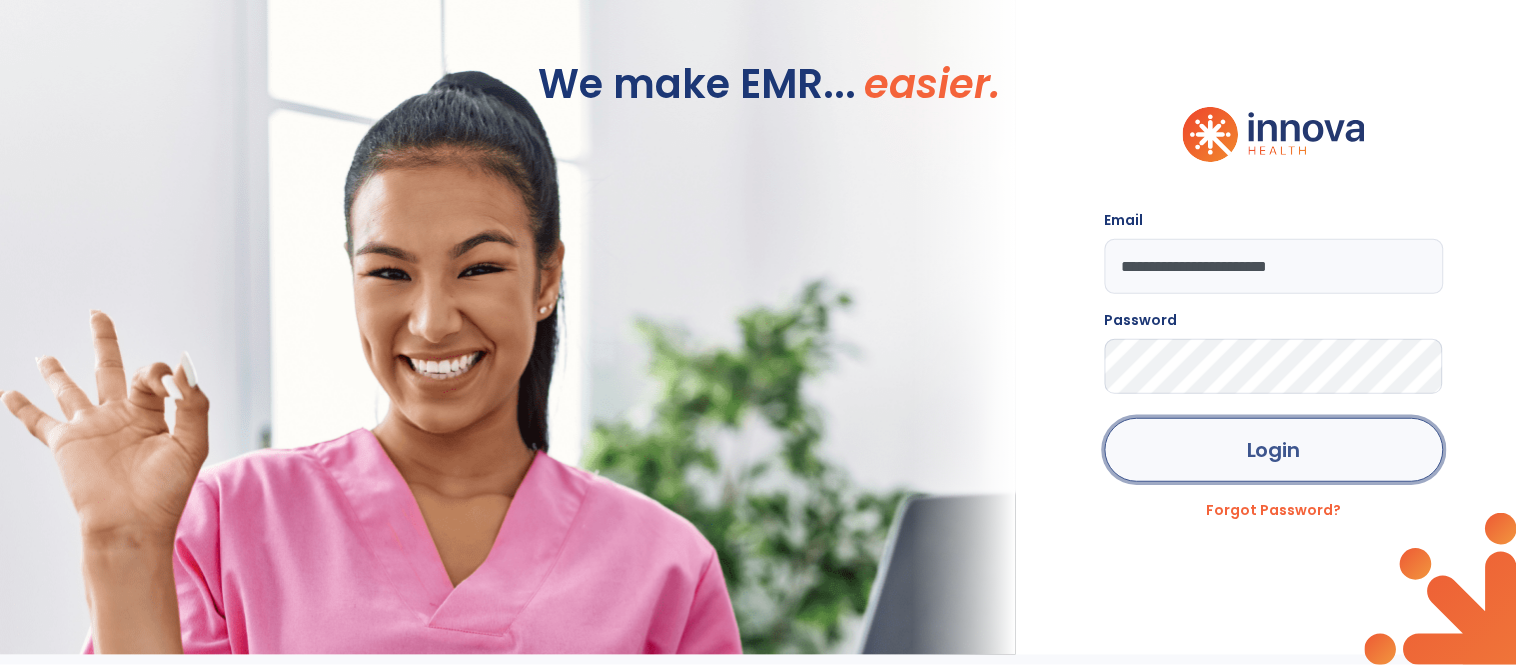 click on "Login" 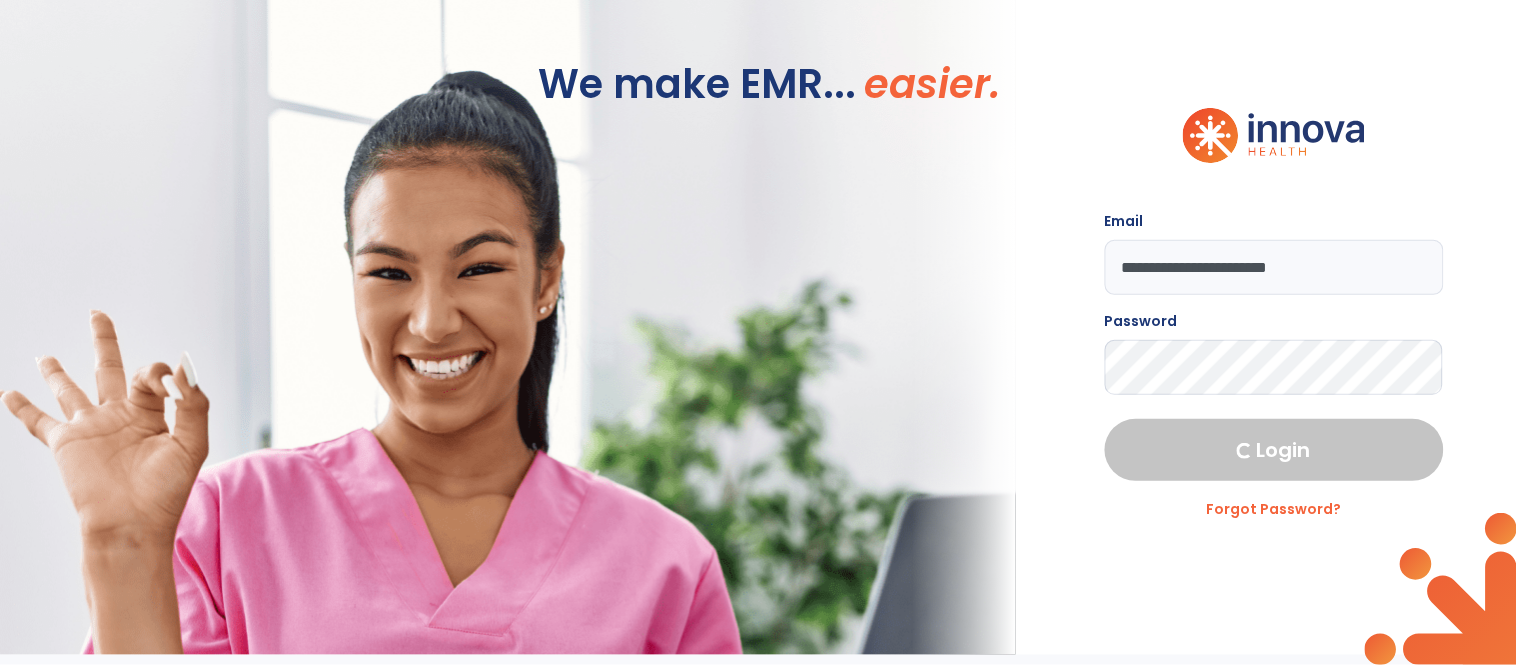 select on "****" 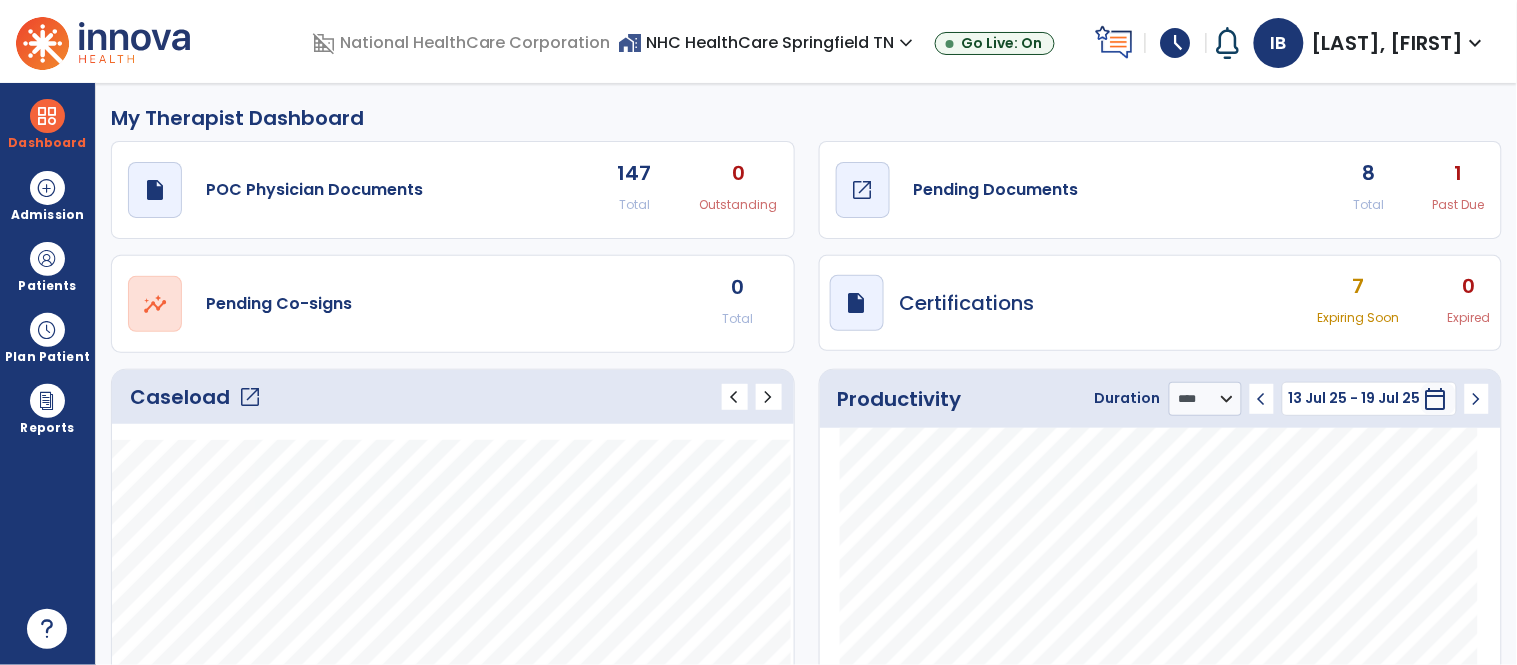 click on "Pending Documents" 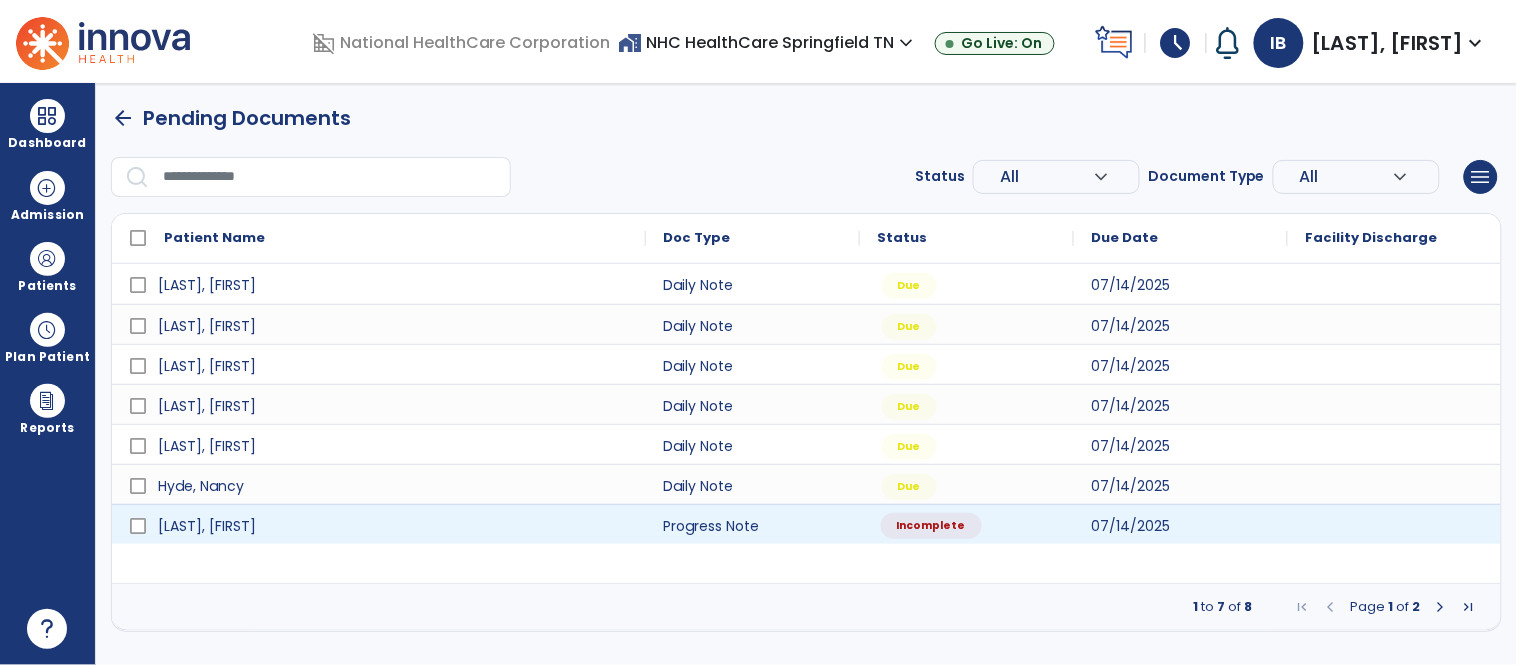 click on "Incomplete" at bounding box center (931, 526) 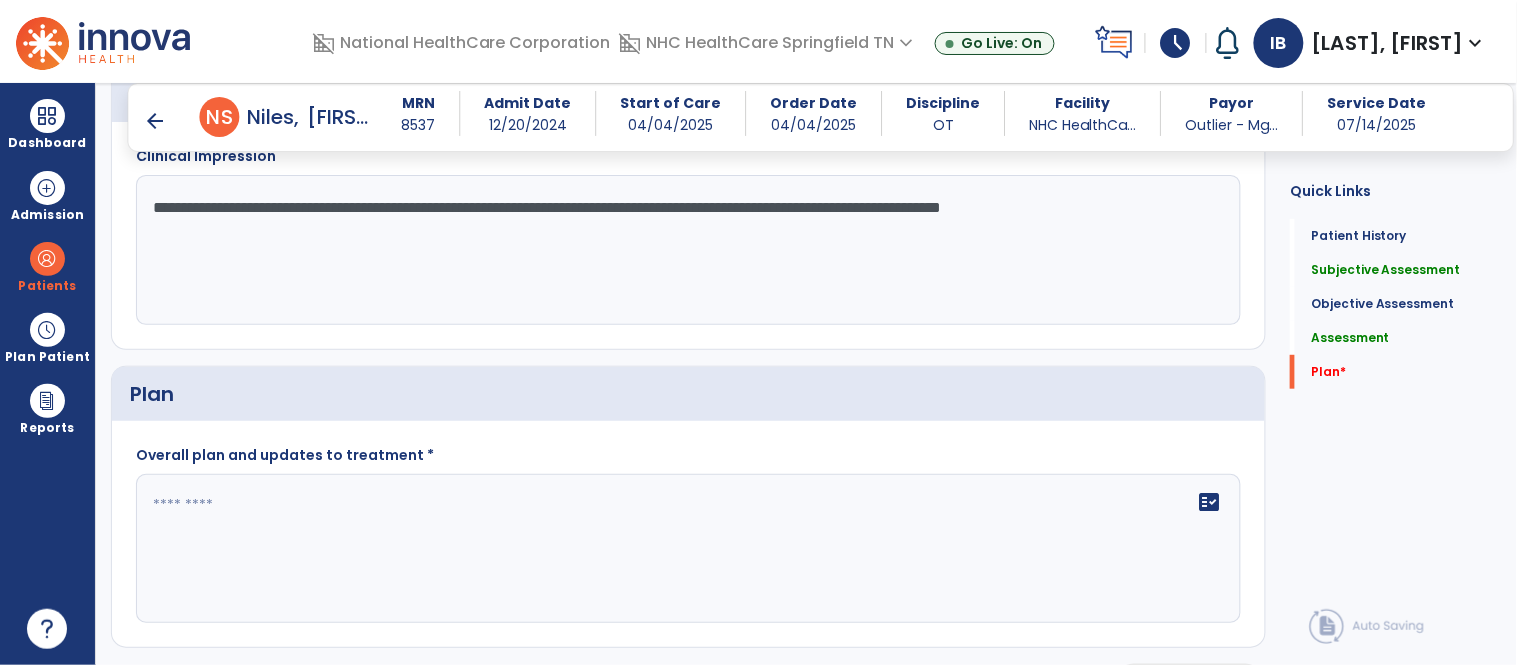scroll, scrollTop: 2104, scrollLeft: 0, axis: vertical 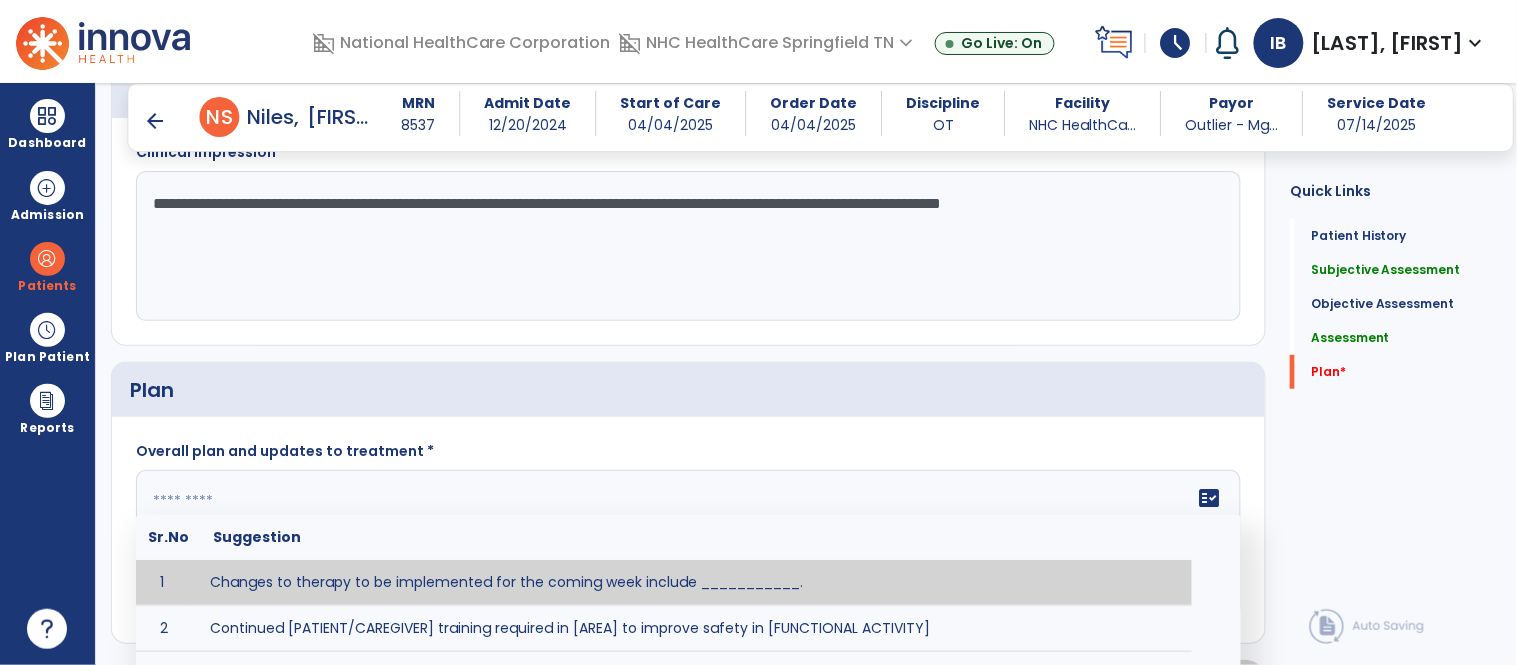 click on "fact_check  Sr.No Suggestion 1 Changes to therapy to be implemented for the coming week include ___________. 2 Continued [PATIENT/CAREGIVER] training required in [AREA] to improve safety in [FUNCTIONAL ACTIVITY] 3 Due to [STATUS CHANGE] the treatment plan will be modified to [ADD/DISCONTINUE] [SPECIFIC MODALITY/TREATMENT TECHNIQUE]. 4 Goals related to ___________ have been met.  Will add new STG's to address _______ in the upcoming week. 5 Updated precautions include ________. 6 Progress treatment to include ____________. 7 Requires further [PATIENT/CAREGIVER] training in ______ to improve safety in ________. 8 Short term goals related to _________ have been met and new short term goals to be added as appropriate for patient. 9 STGs have been met, will now focus on LTGs. 10 The plan for next week's visits include [INTERVENTIONS] with the objective of improving [IMPAIRMENTS] to continue to progress toward long term goal(s). 11 12 13 Changes to therapy to be implemented for the coming week include ___________." 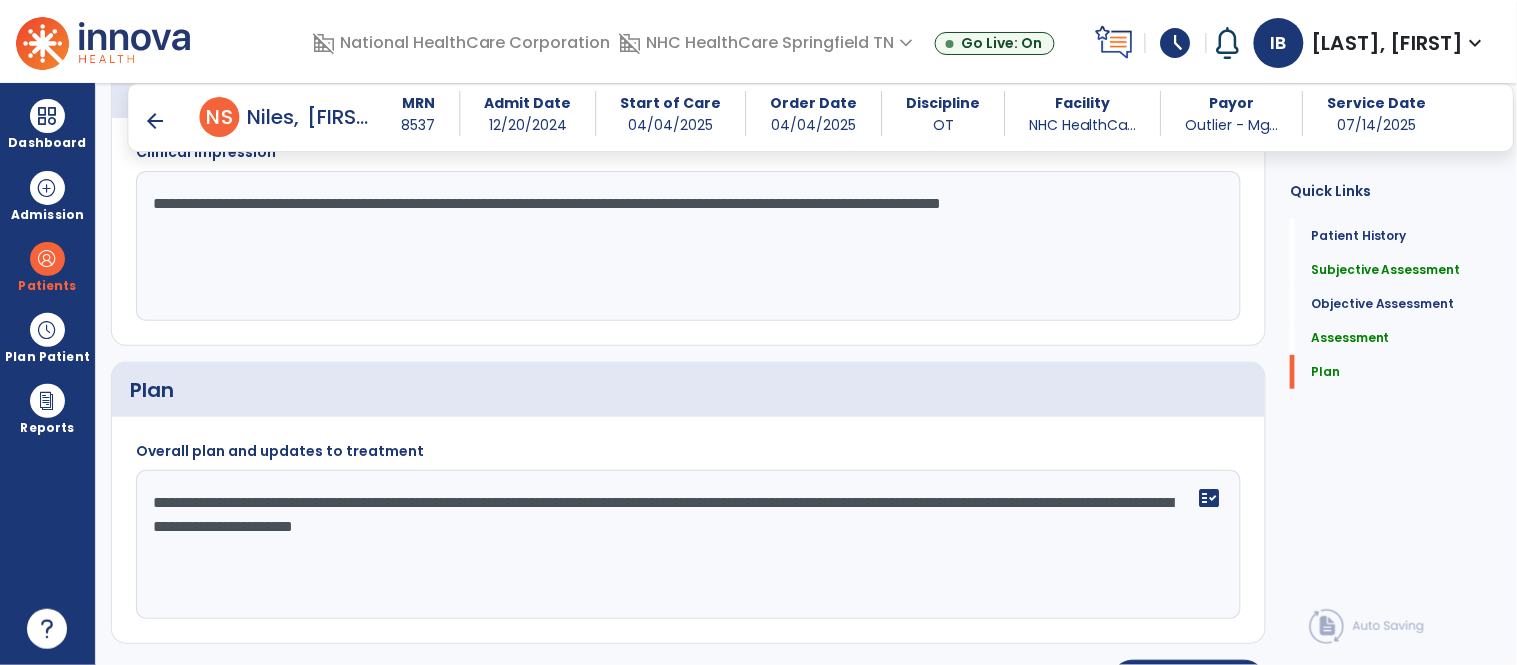 type on "**********" 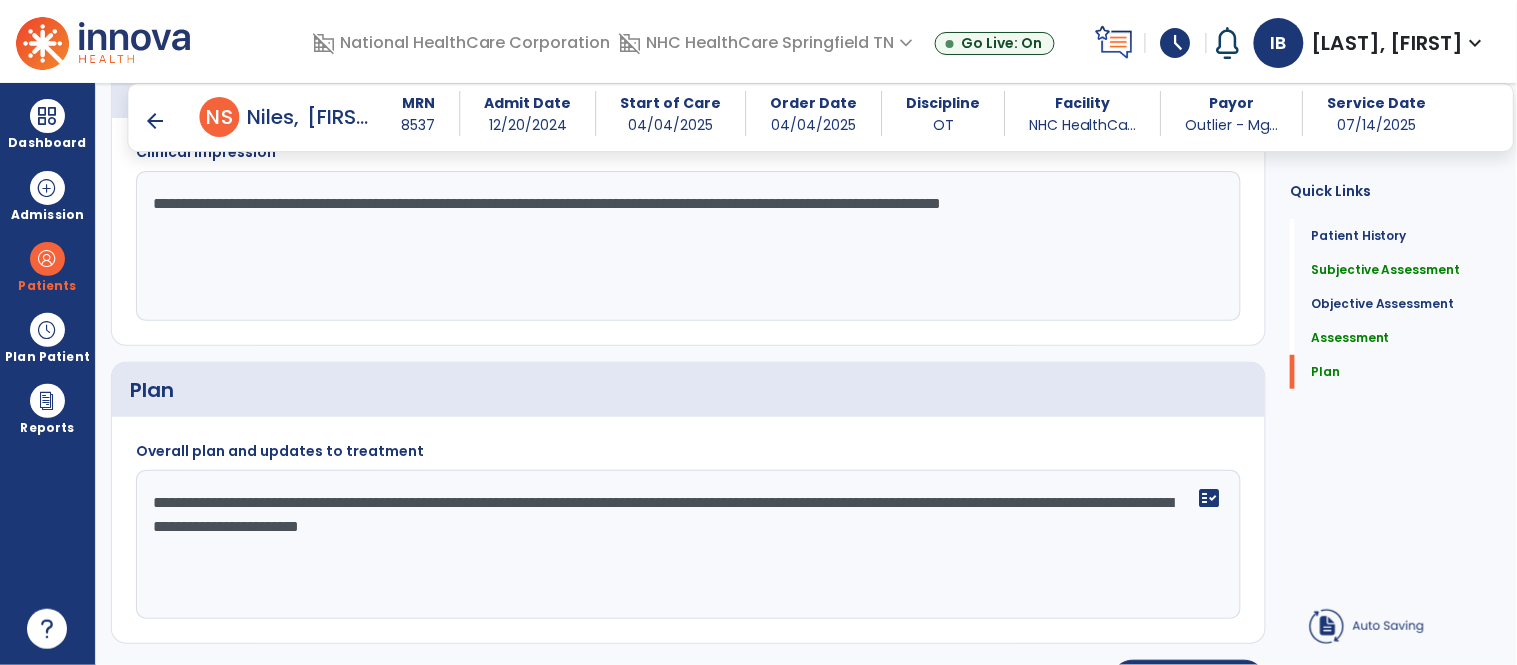 click on "**********" 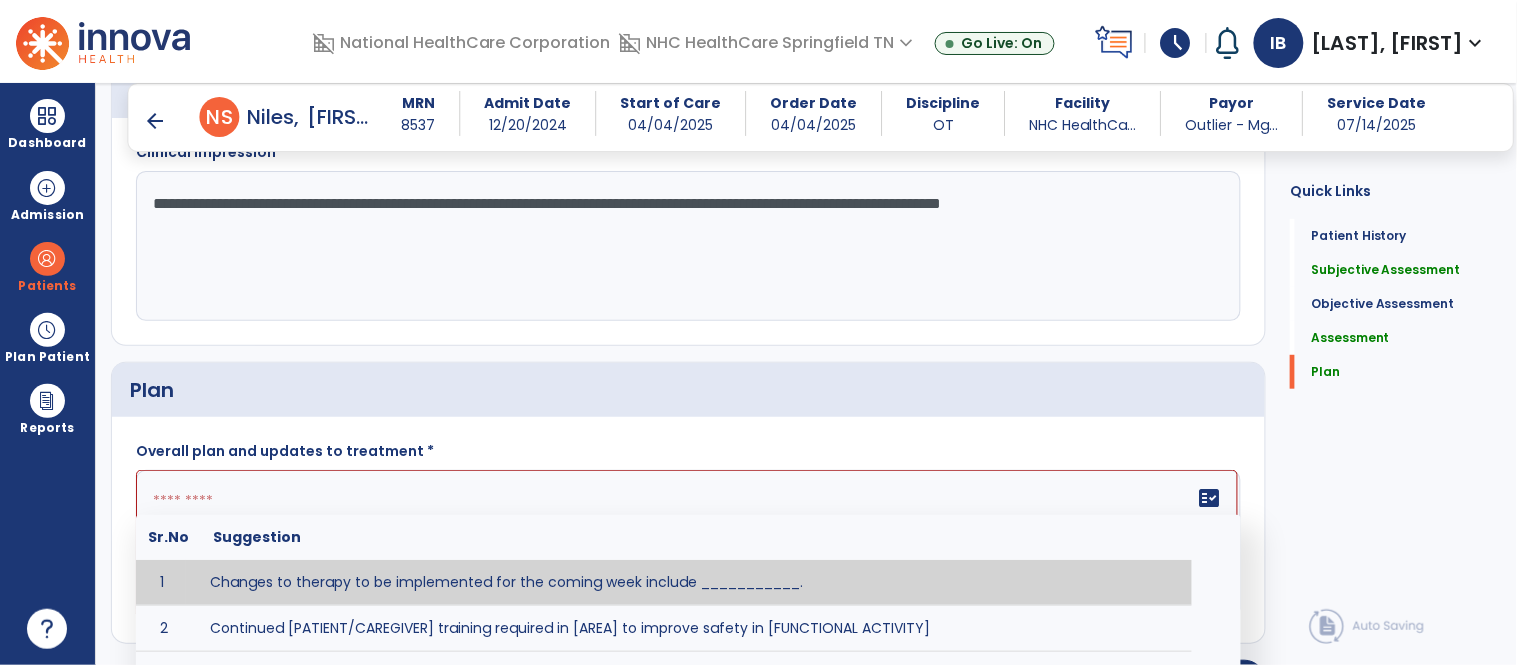 click on "fact_check  Sr.No Suggestion 1 Changes to therapy to be implemented for the coming week include ___________. 2 Continued [PATIENT/CAREGIVER] training required in [AREA] to improve safety in [FUNCTIONAL ACTIVITY] 3 Due to [STATUS CHANGE] the treatment plan will be modified to [ADD/DISCONTINUE] [SPECIFIC MODALITY/TREATMENT TECHNIQUE]. 4 Goals related to ___________ have been met.  Will add new STG's to address _______ in the upcoming week. 5 Updated precautions include ________. 6 Progress treatment to include ____________. 7 Requires further [PATIENT/CAREGIVER] training in ______ to improve safety in ________. 8 Short term goals related to _________ have been met and new short term goals to be added as appropriate for patient. 9 STGs have been met, will now focus on LTGs. 10 The plan for next week's visits include [INTERVENTIONS] with the objective of improving [IMPAIRMENTS] to continue to progress toward long term goal(s). 11 12 13 Changes to therapy to be implemented for the coming week include ___________." 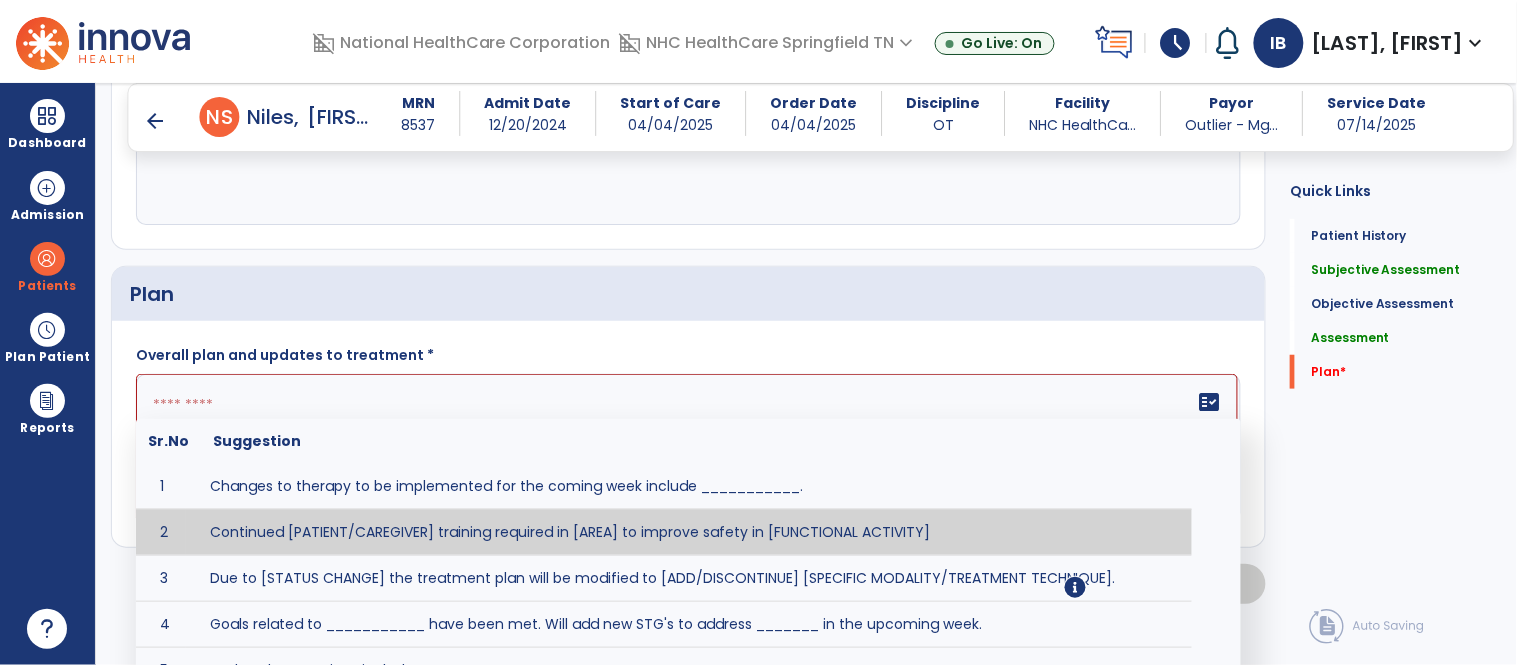 scroll, scrollTop: 2201, scrollLeft: 0, axis: vertical 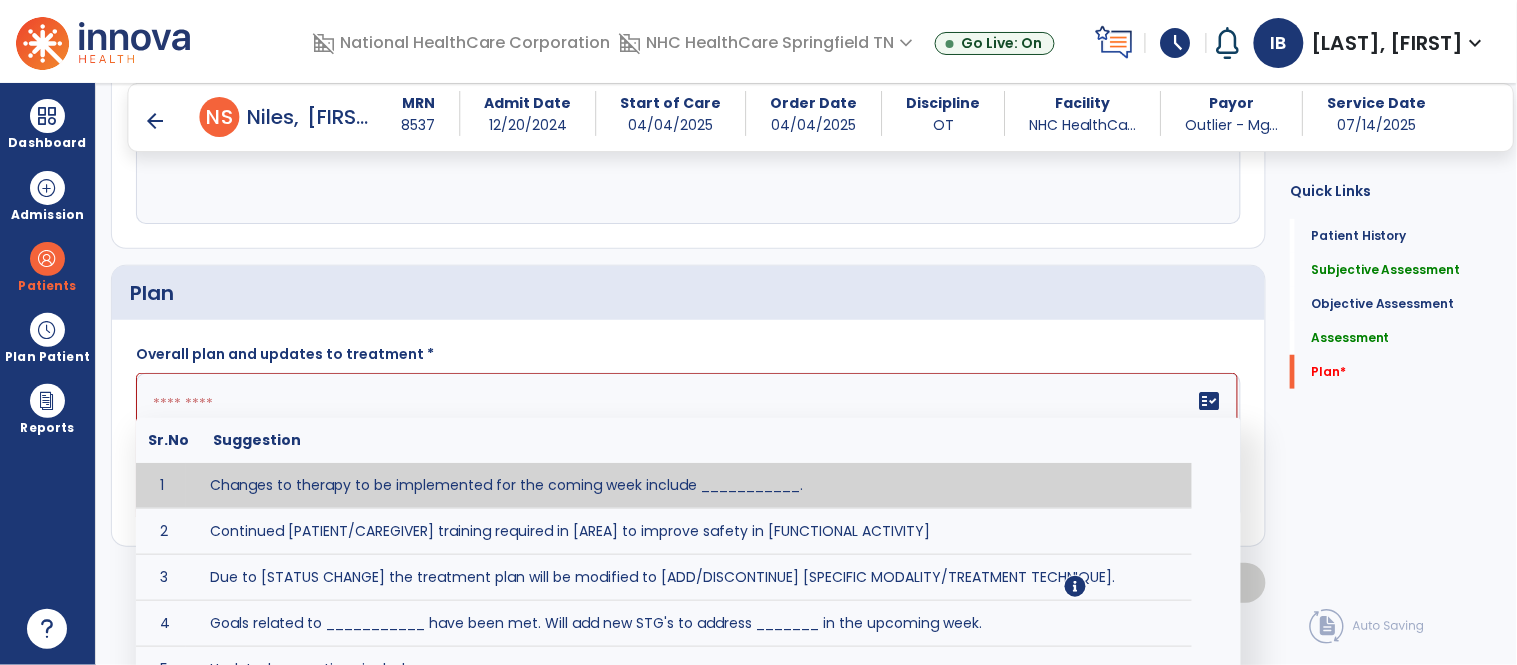 click 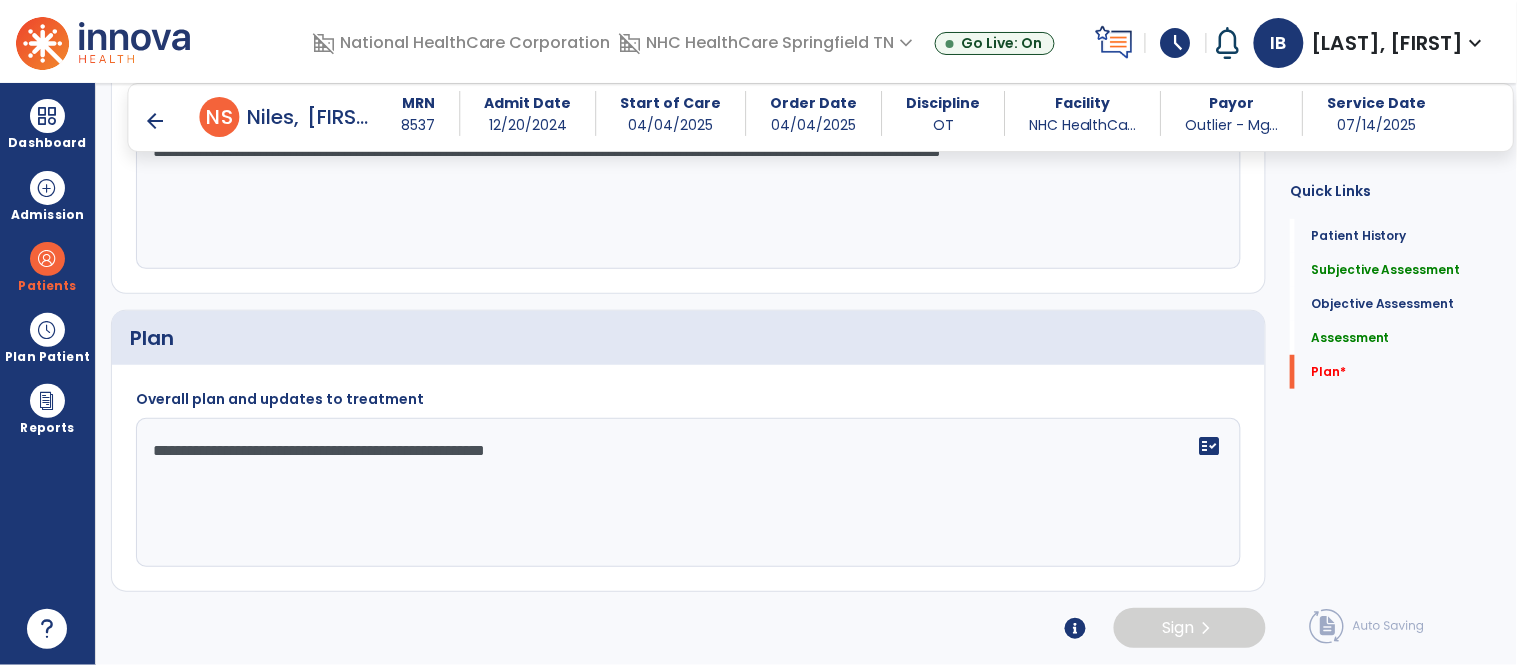 scroll, scrollTop: 2161, scrollLeft: 0, axis: vertical 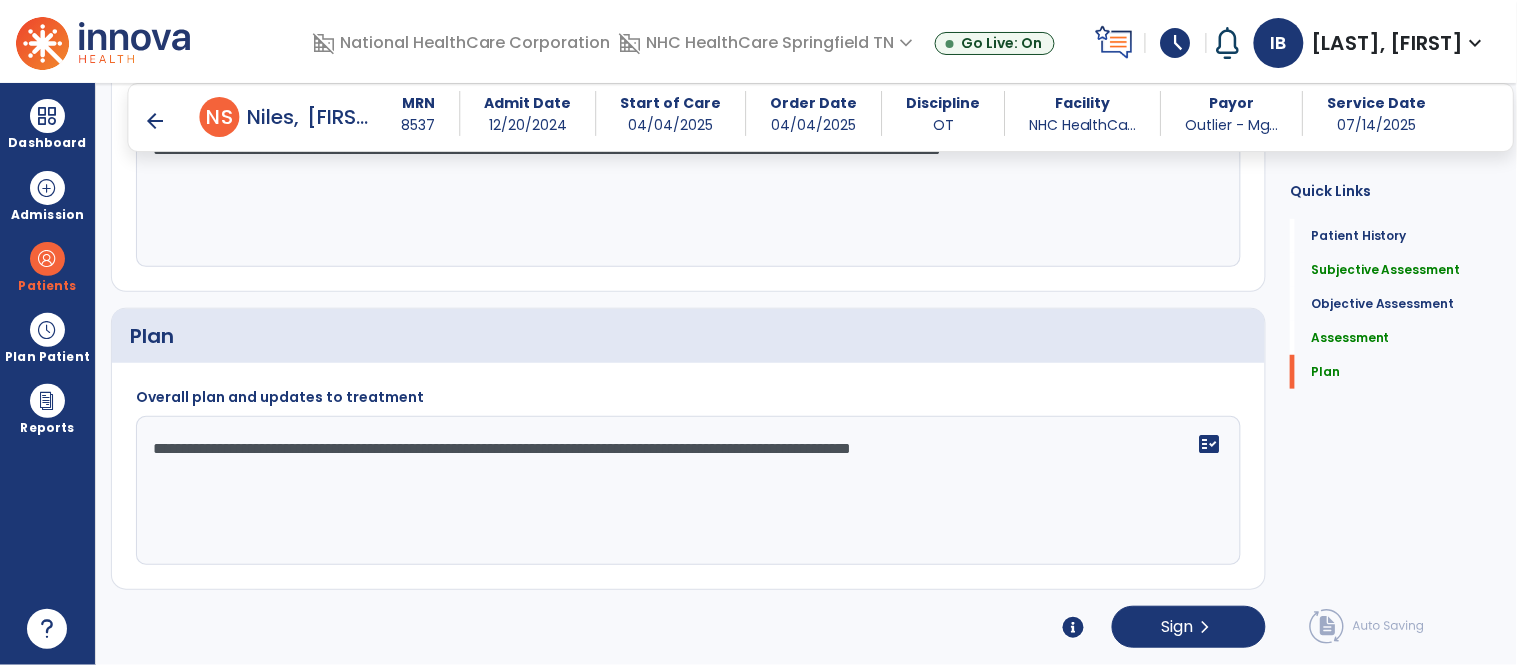 click on "**********" 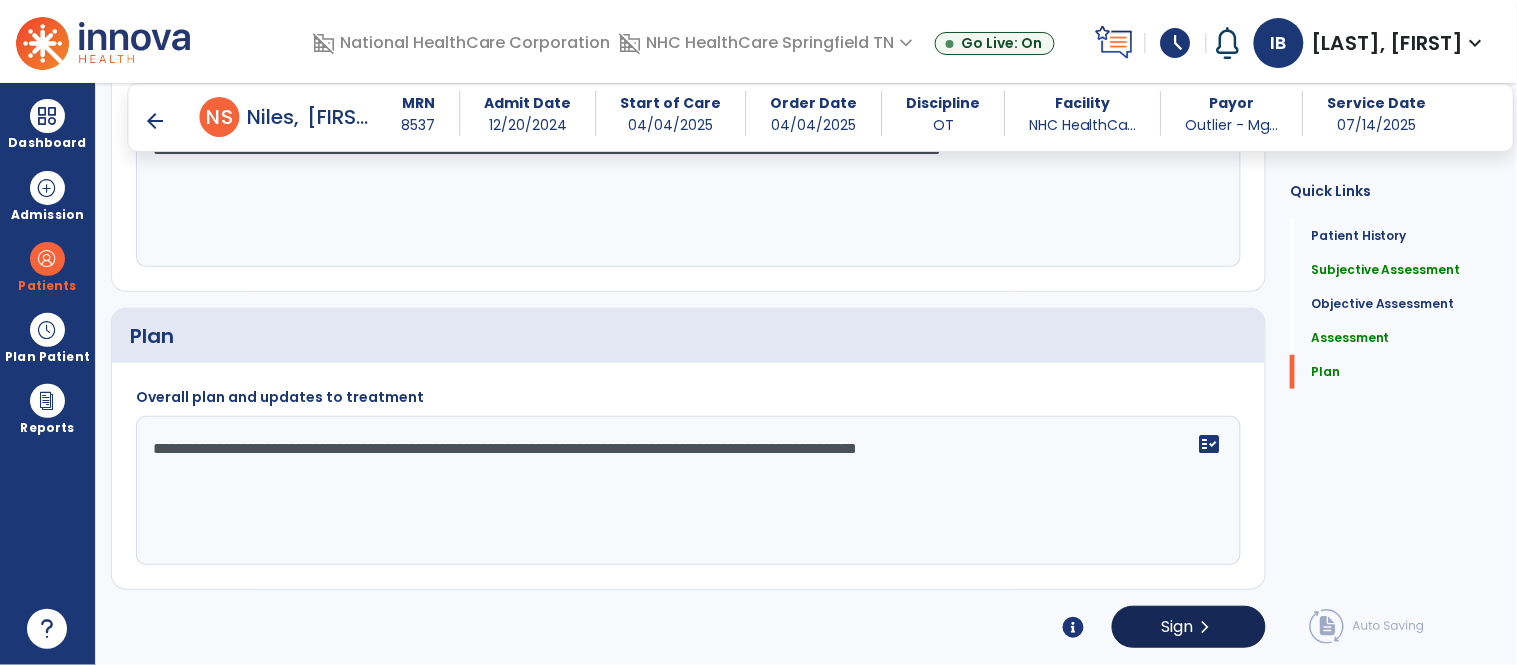 type on "**********" 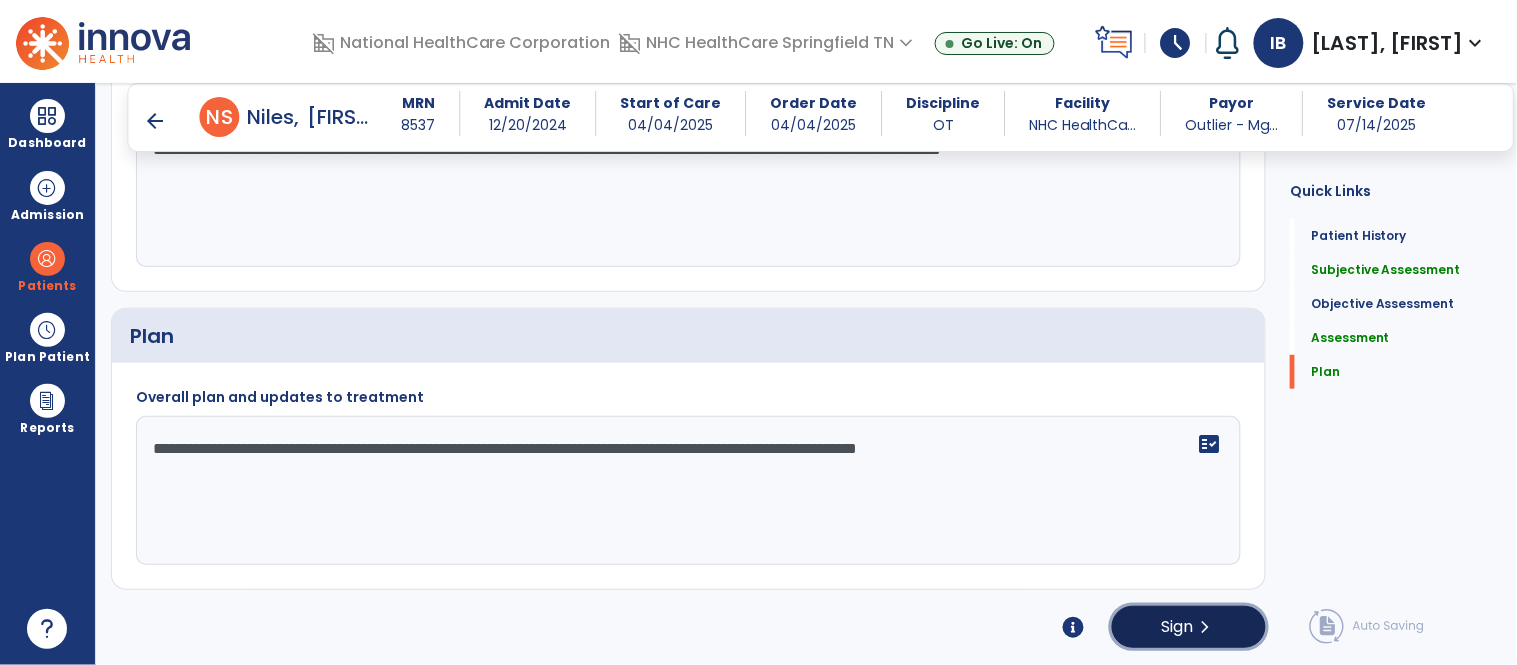 click on "Sign" 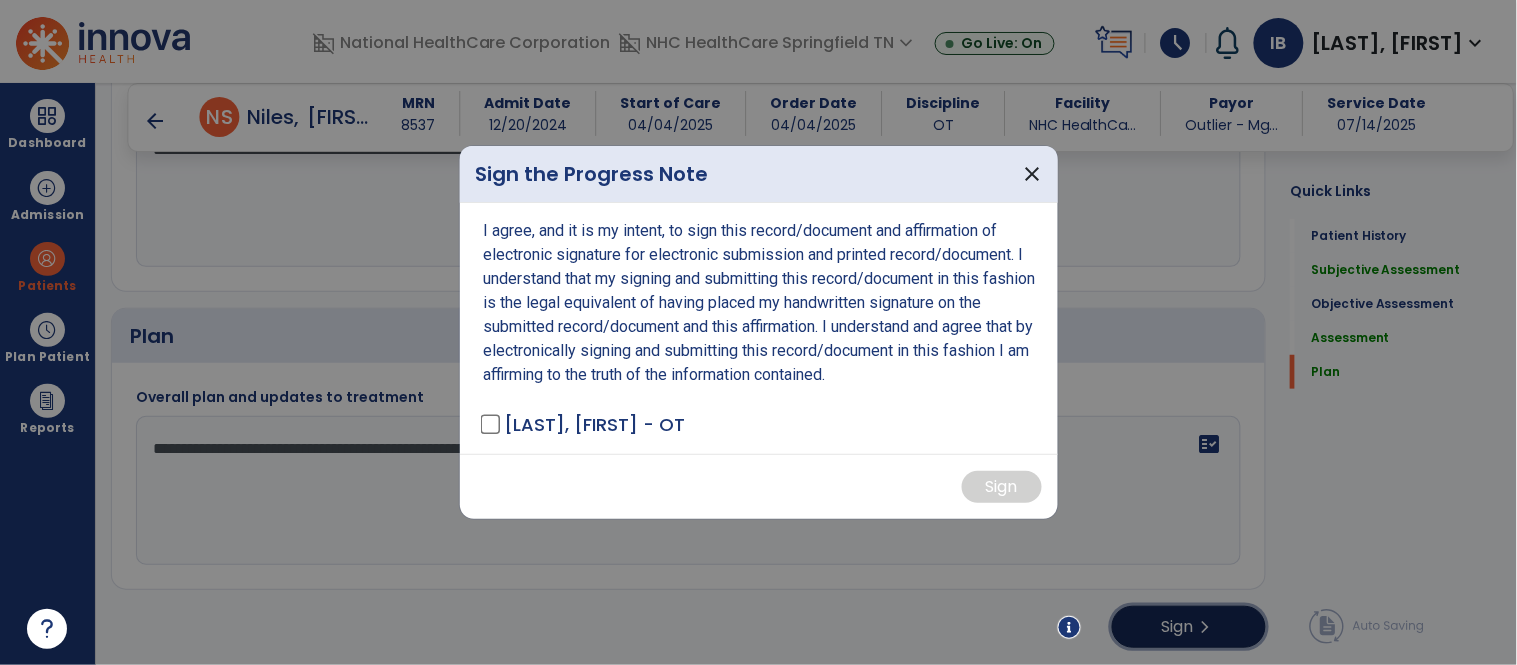 scroll, scrollTop: 2161, scrollLeft: 0, axis: vertical 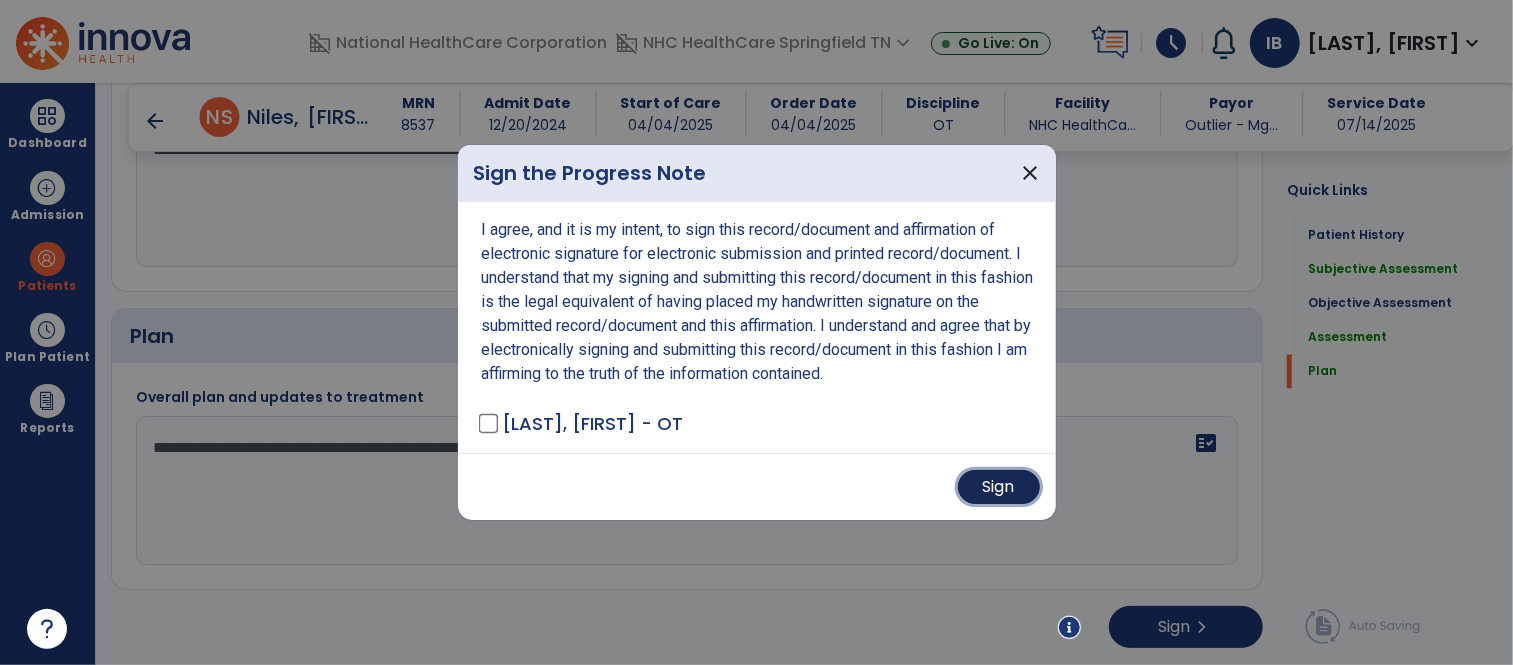 click on "Sign" at bounding box center (999, 487) 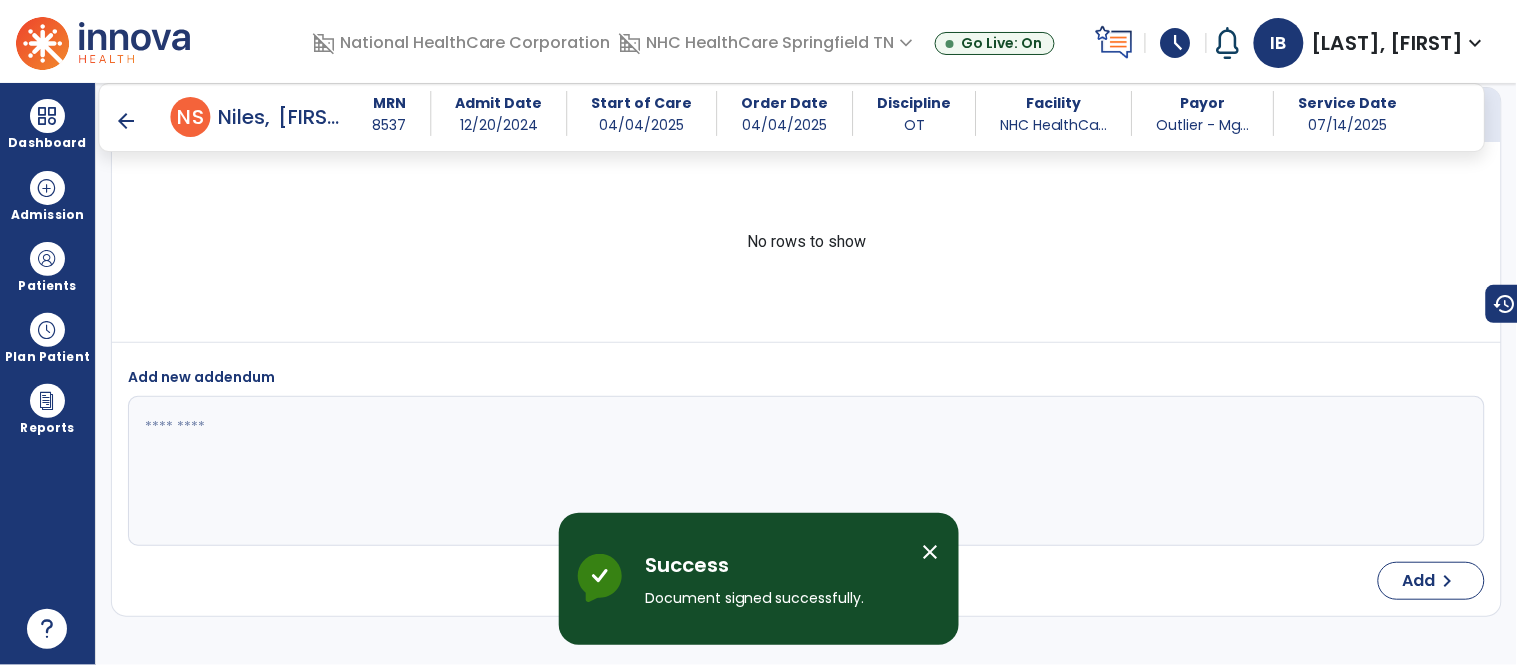 scroll, scrollTop: 2502, scrollLeft: 0, axis: vertical 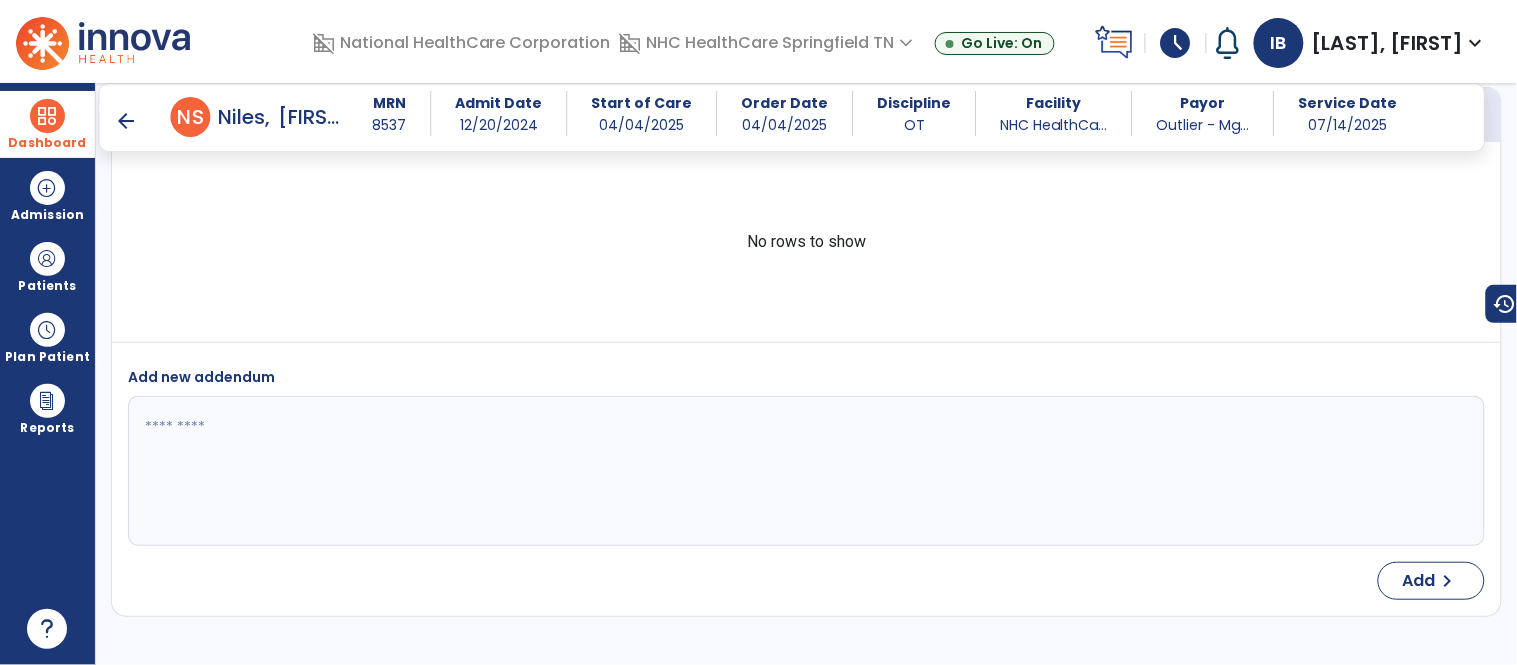click at bounding box center (47, 116) 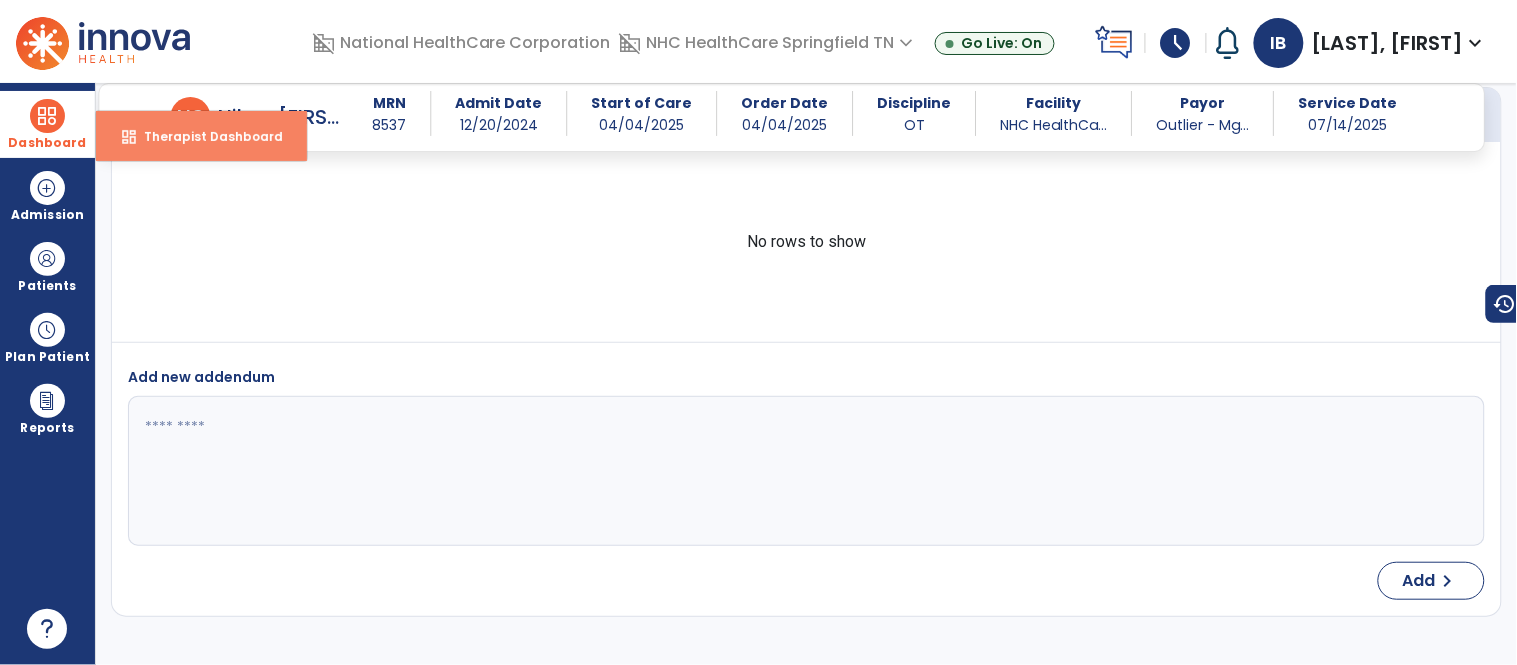 click on "Therapist Dashboard" at bounding box center [205, 136] 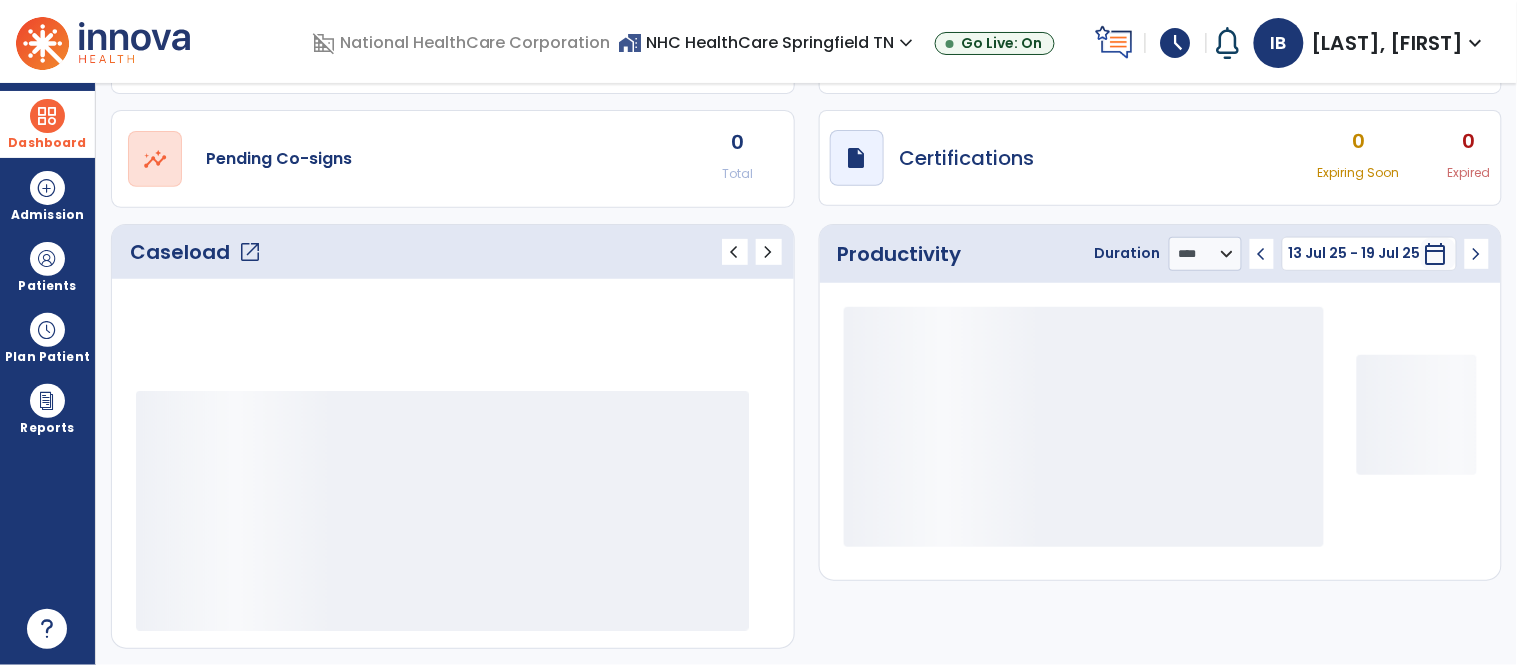 scroll, scrollTop: 144, scrollLeft: 0, axis: vertical 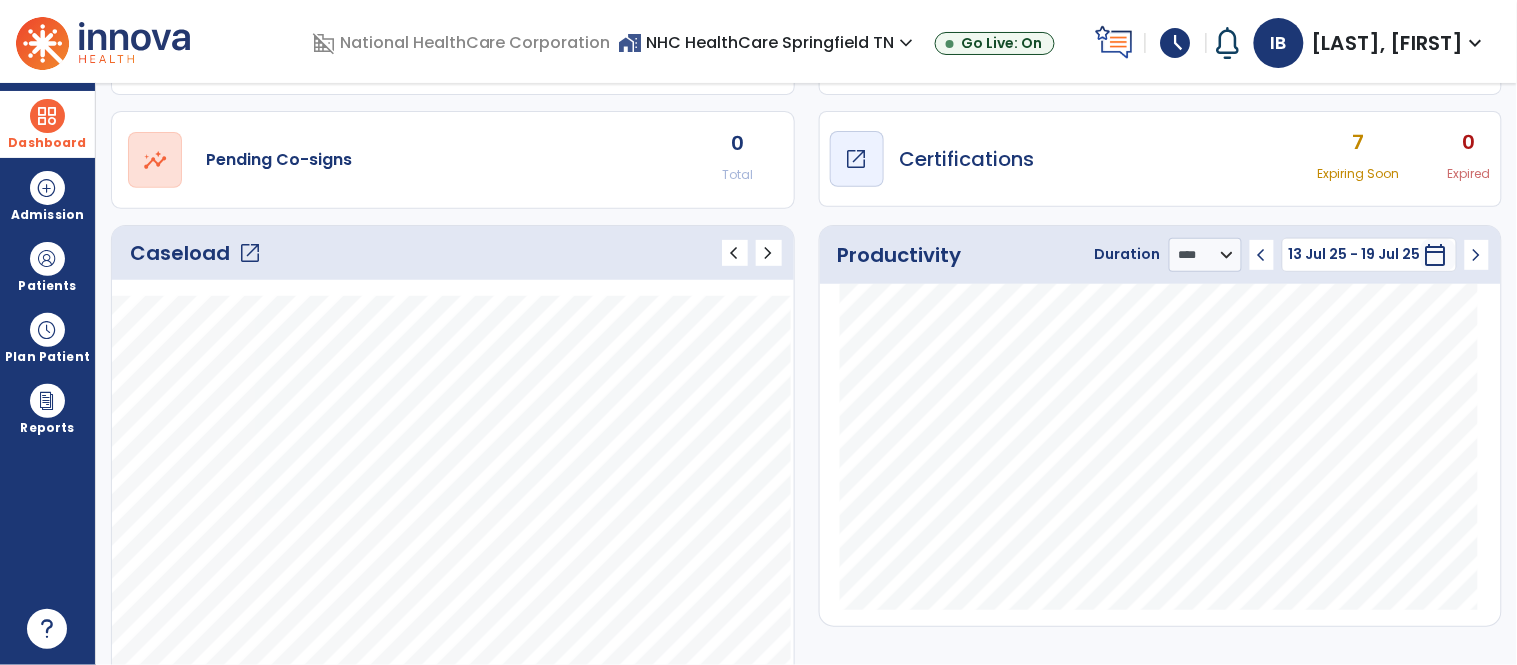 click on "Certifications" at bounding box center [967, 159] 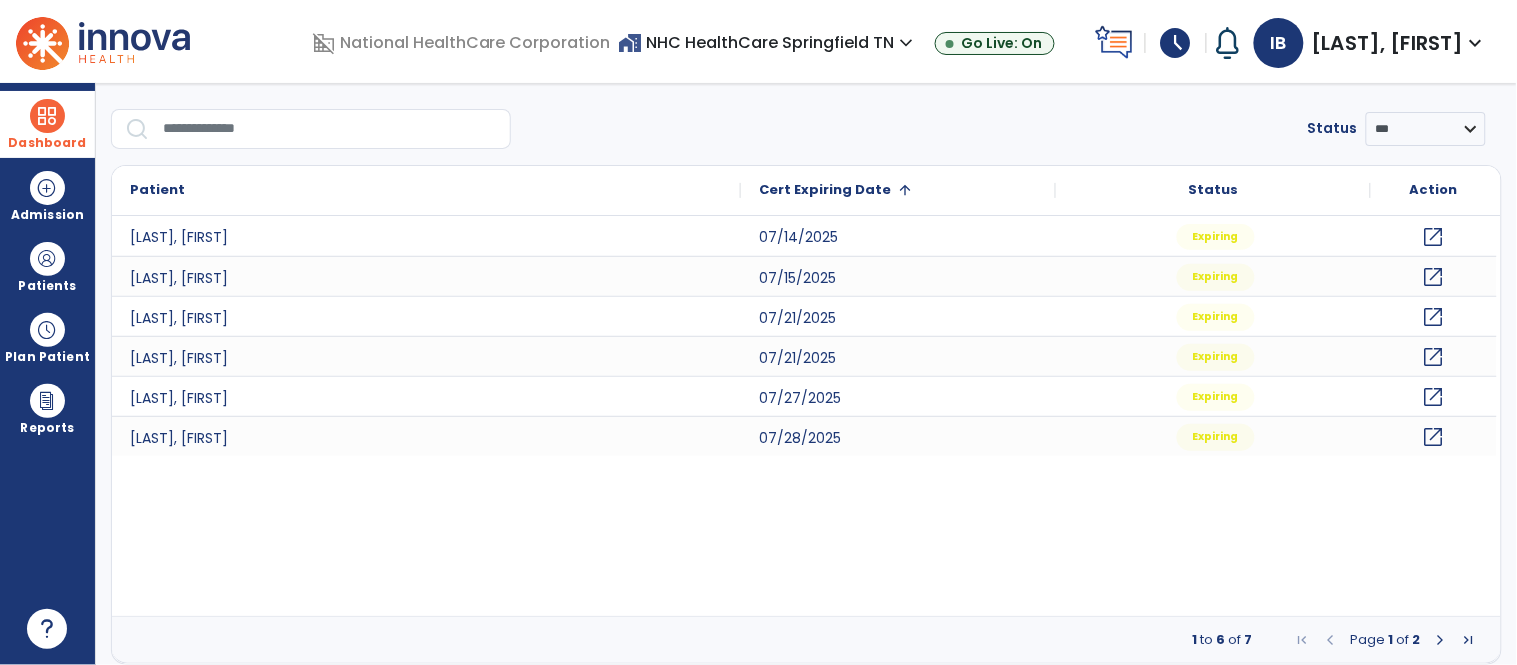 scroll, scrollTop: 47, scrollLeft: 0, axis: vertical 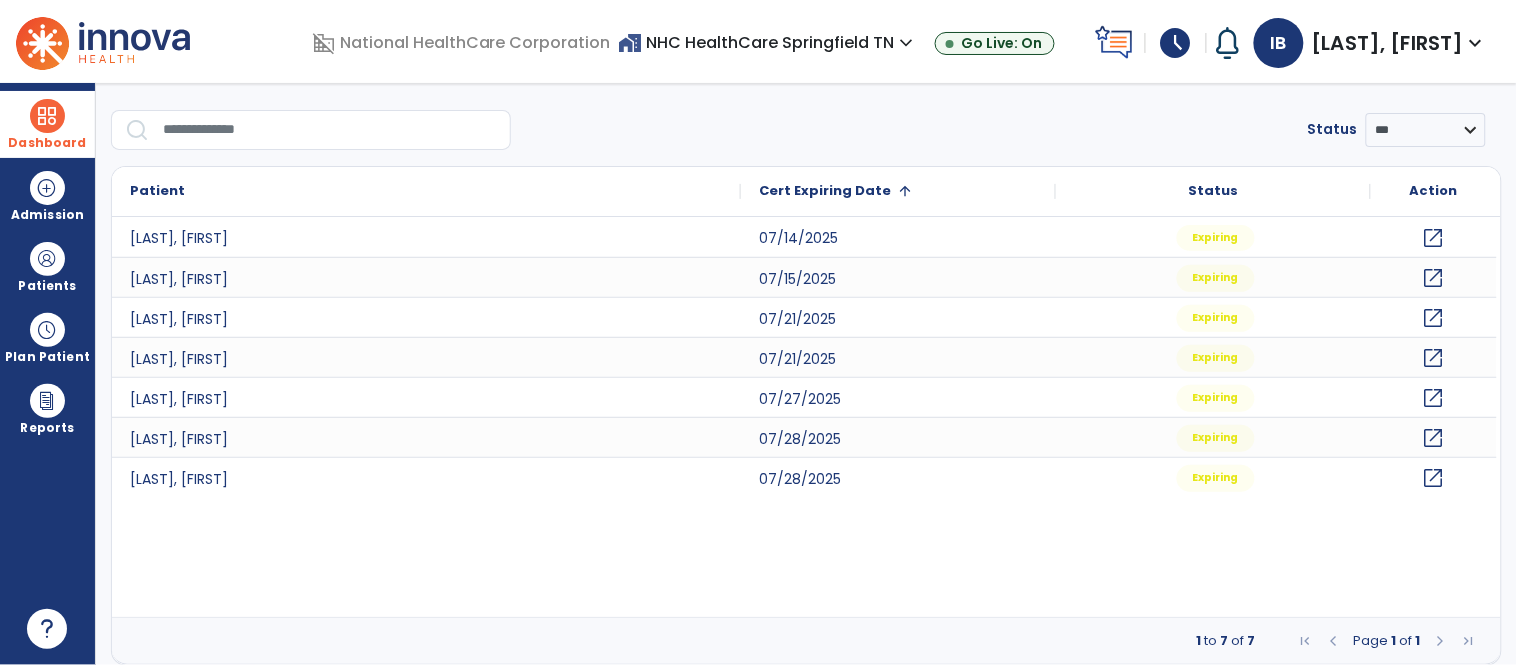 click at bounding box center [47, 116] 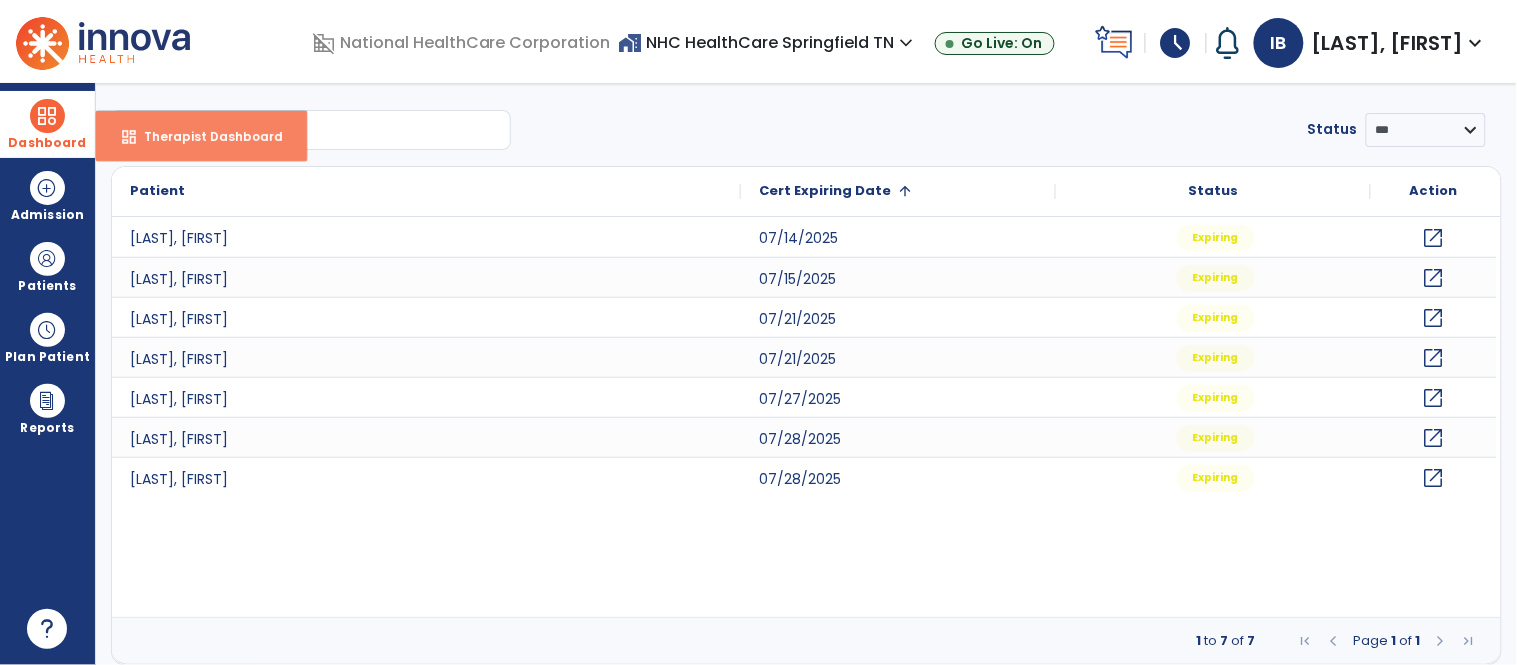 click on "dashboard  Therapist Dashboard" at bounding box center [201, 136] 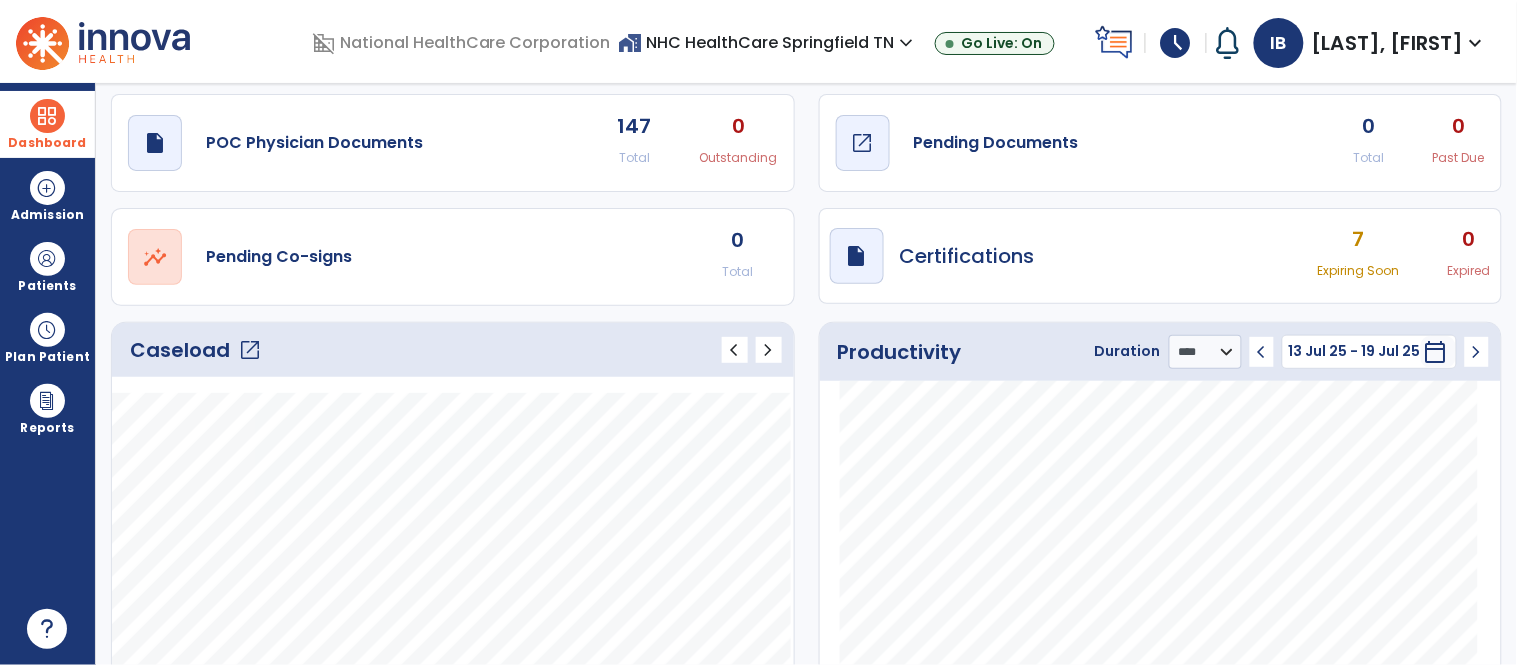 scroll, scrollTop: 0, scrollLeft: 0, axis: both 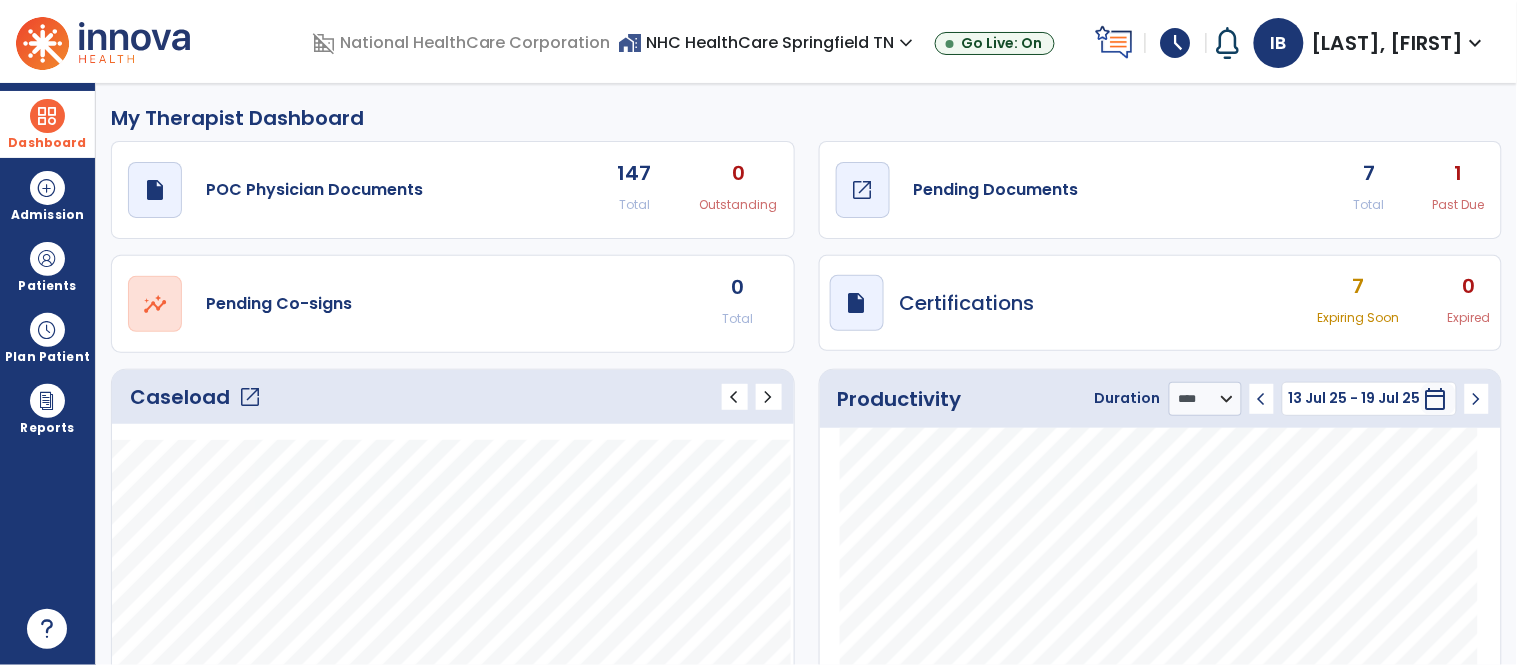 click on "Pending Documents" 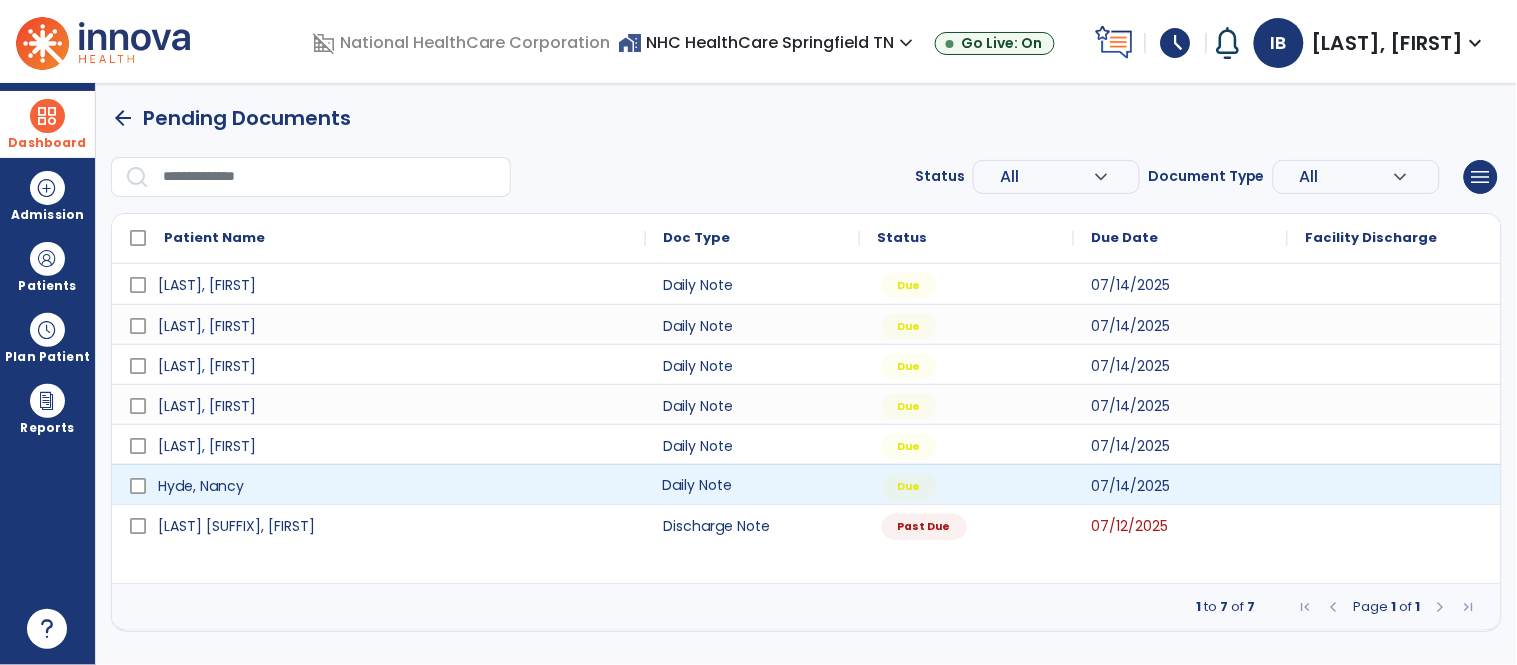 click on "Daily Note" at bounding box center (753, 484) 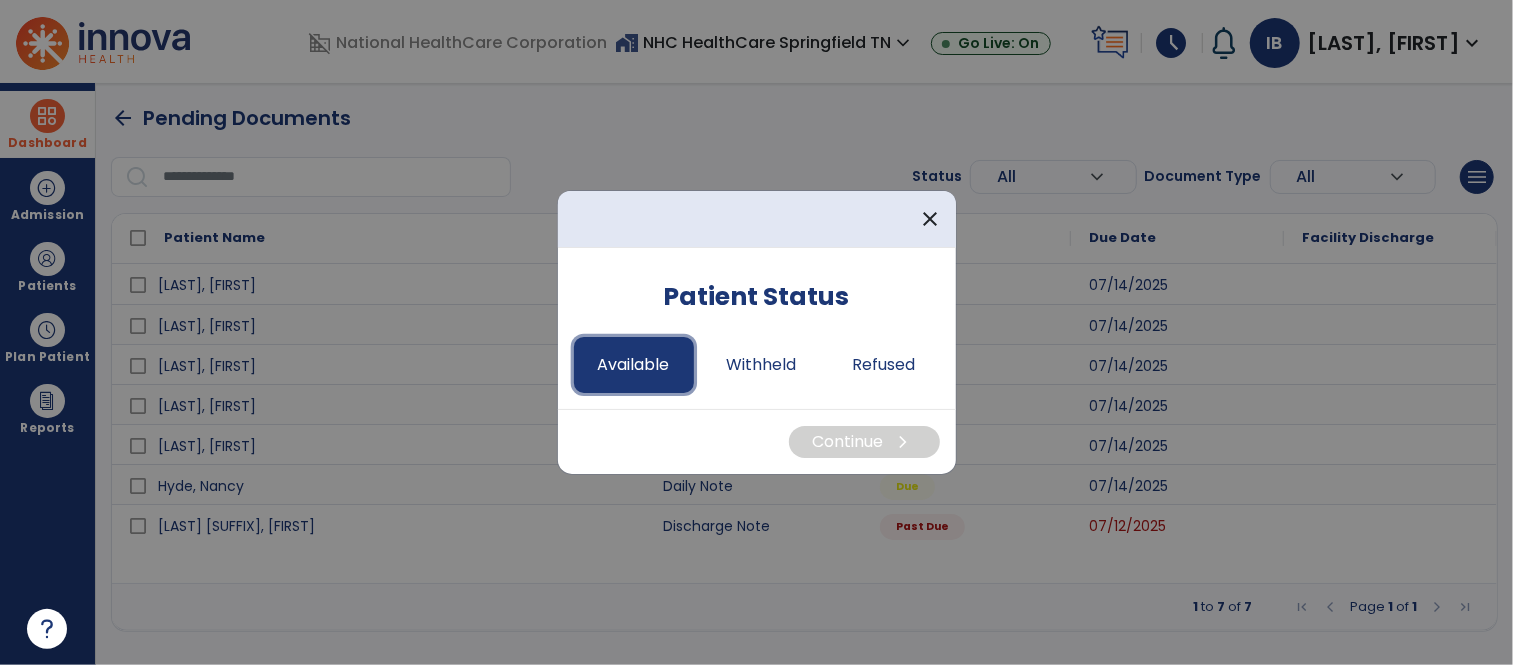 click on "Available" at bounding box center (634, 365) 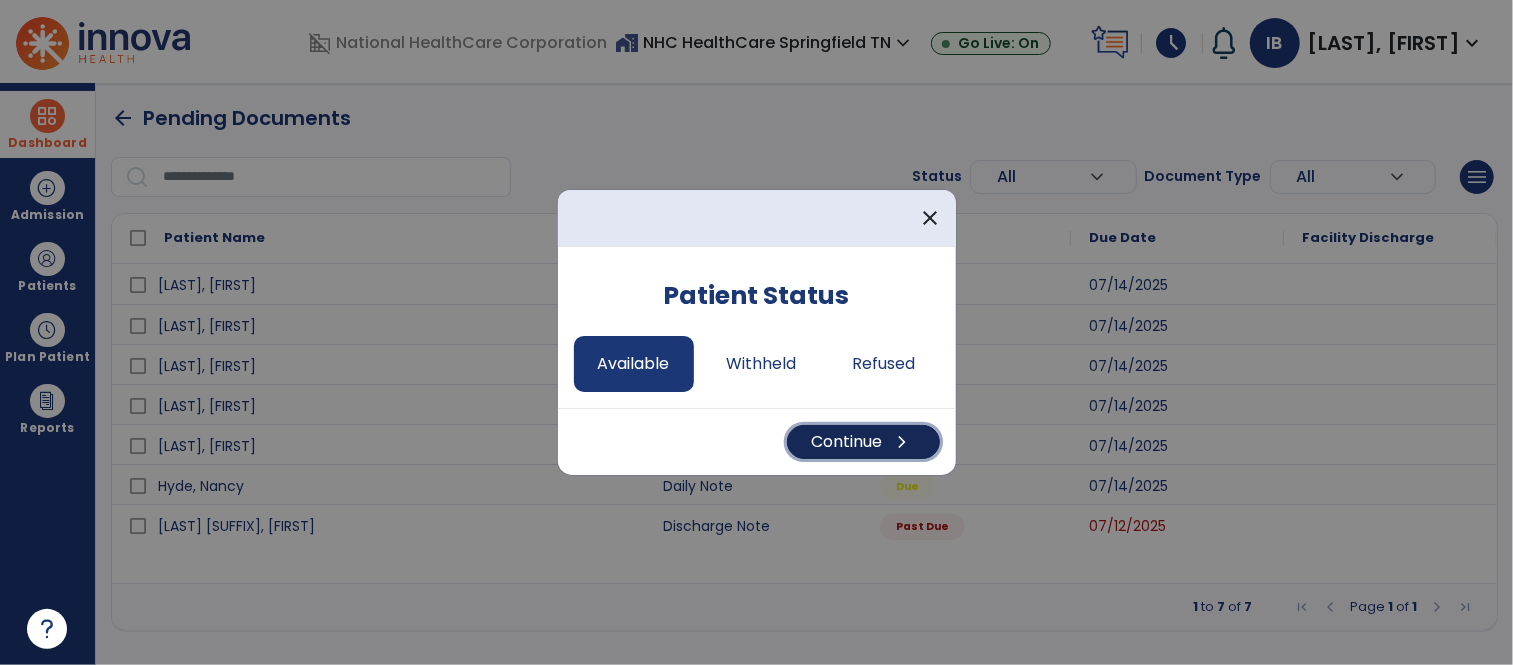 click on "Continue   chevron_right" at bounding box center (863, 442) 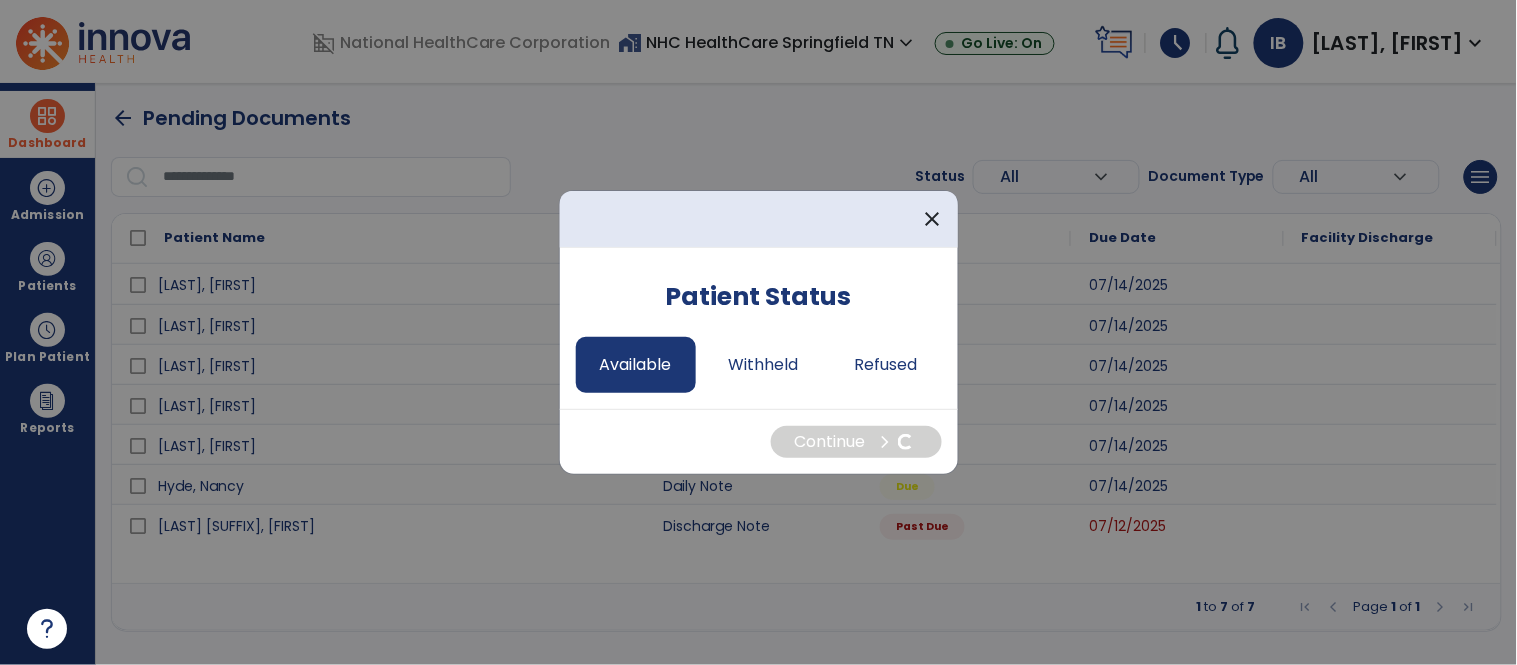 select on "*" 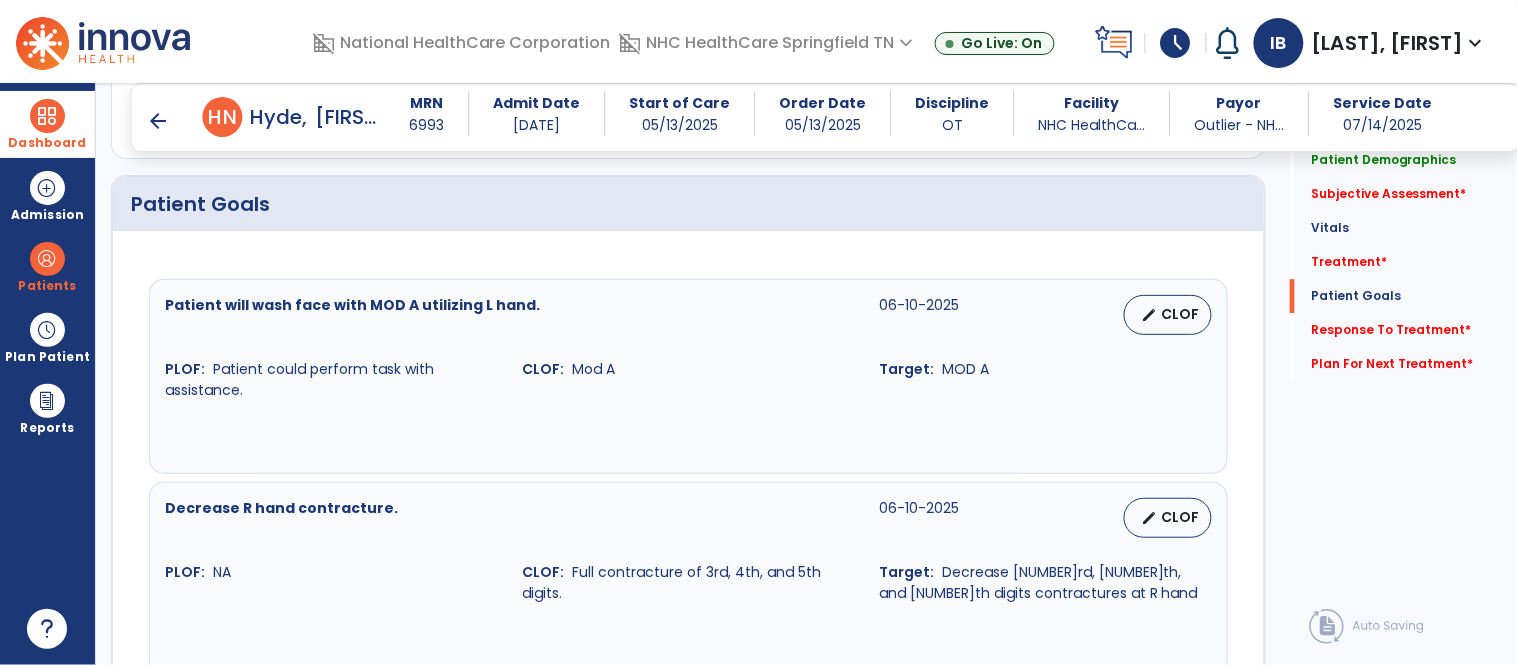 scroll, scrollTop: 1434, scrollLeft: 0, axis: vertical 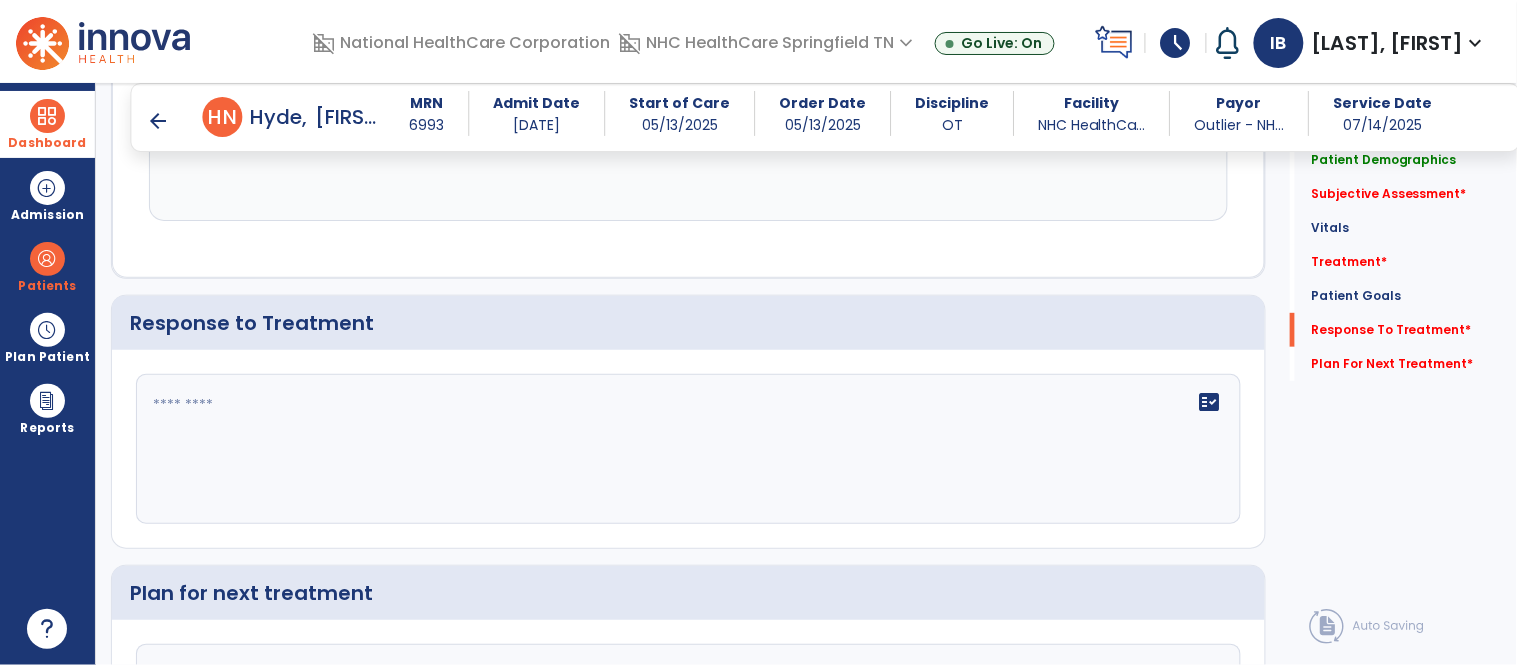 click on "fact_check" 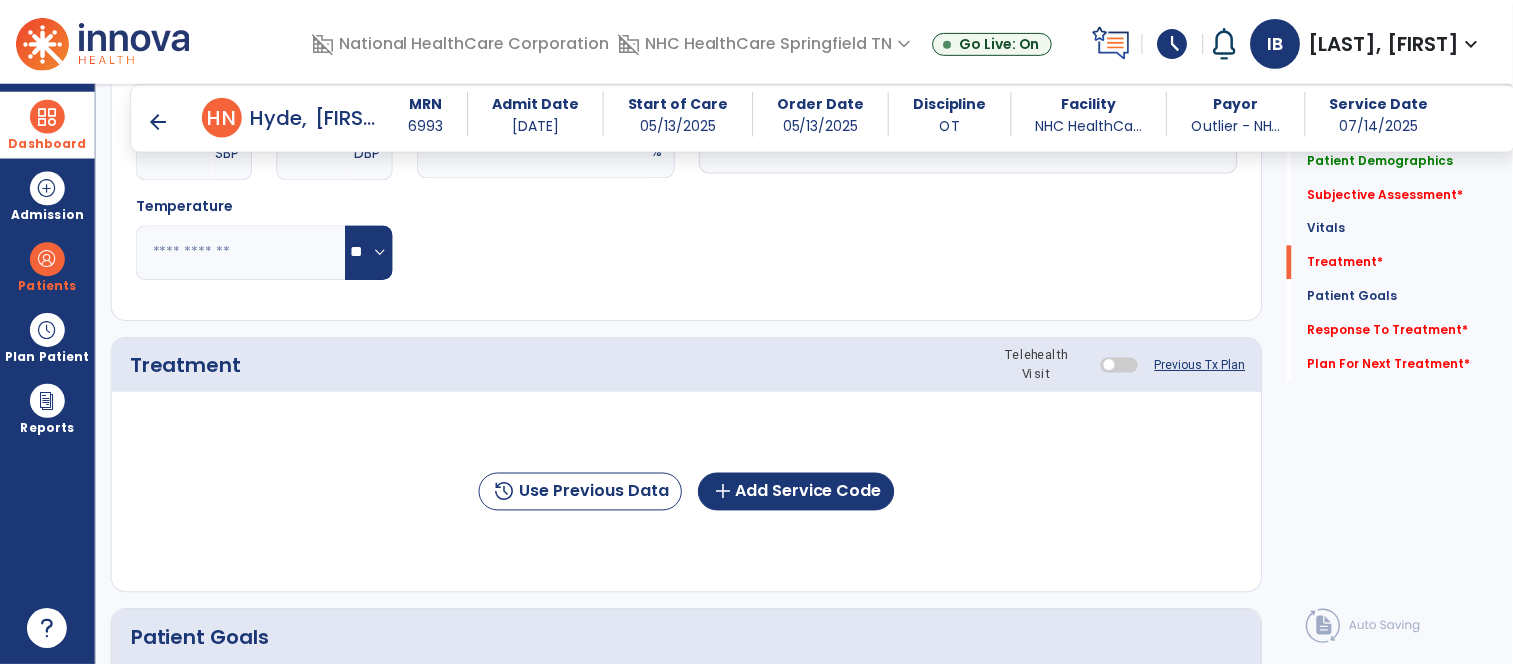 scroll, scrollTop: 991, scrollLeft: 0, axis: vertical 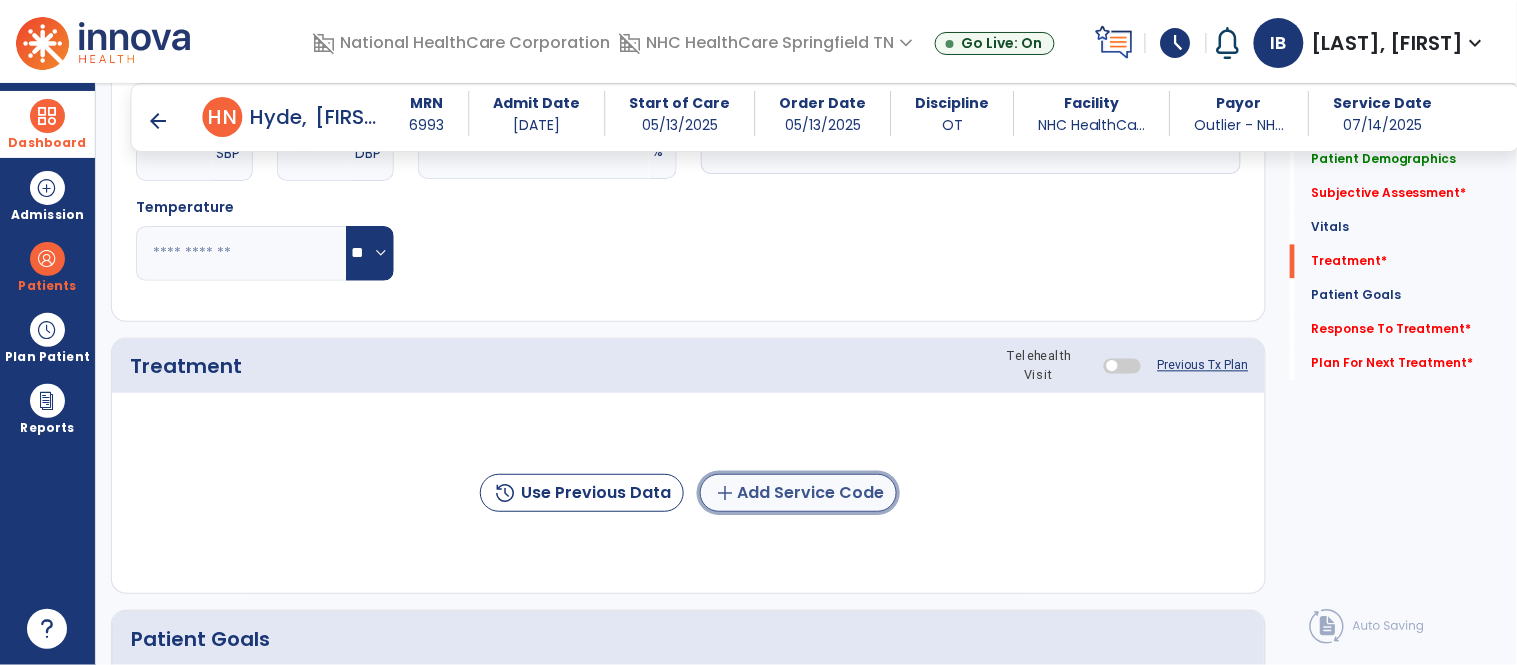 click on "add  Add Service Code" 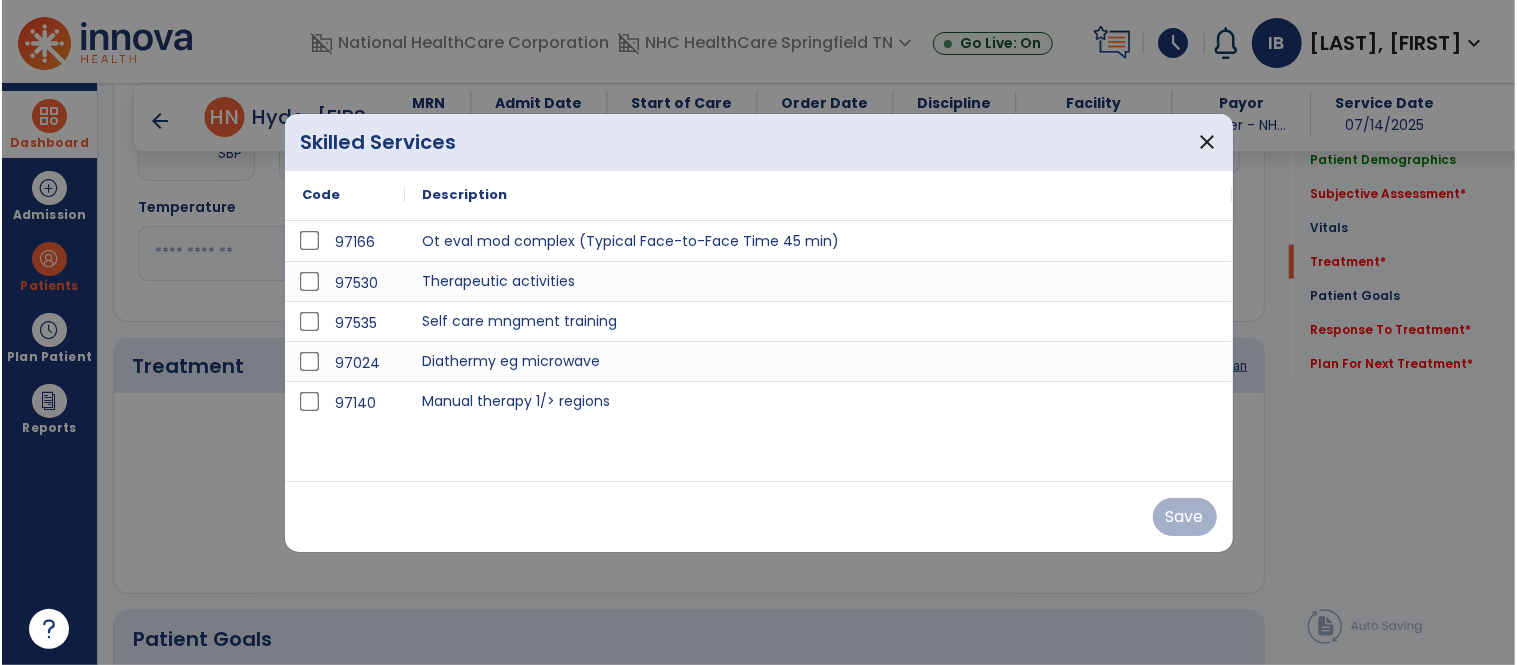 scroll, scrollTop: 991, scrollLeft: 0, axis: vertical 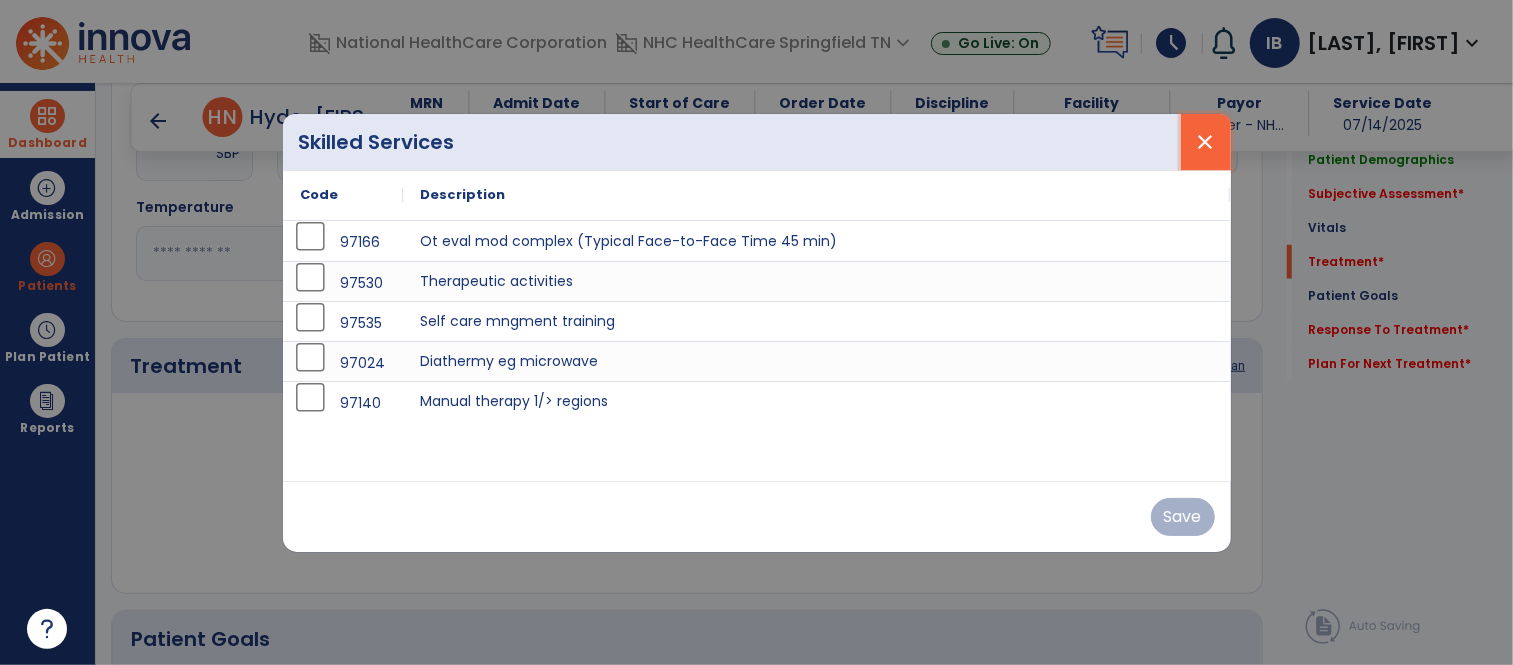 click on "close" at bounding box center [1206, 142] 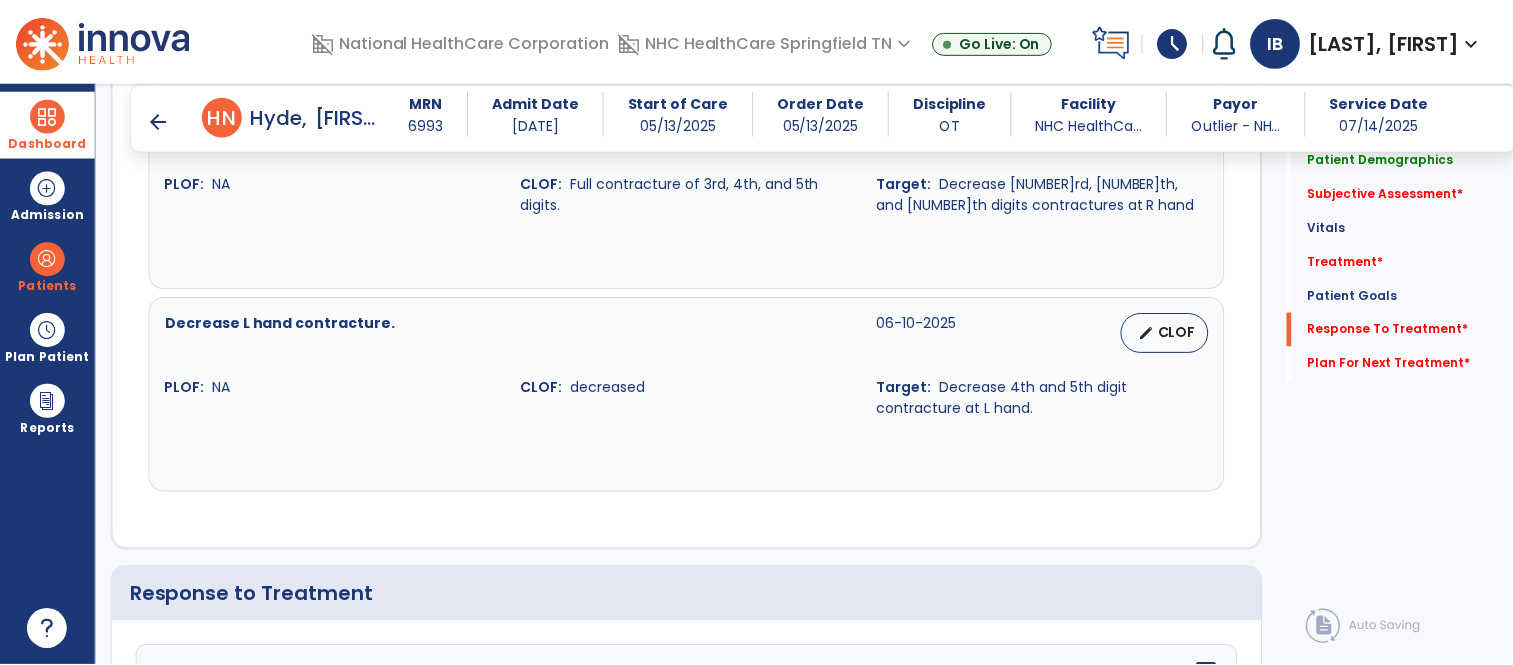 scroll, scrollTop: 2307, scrollLeft: 0, axis: vertical 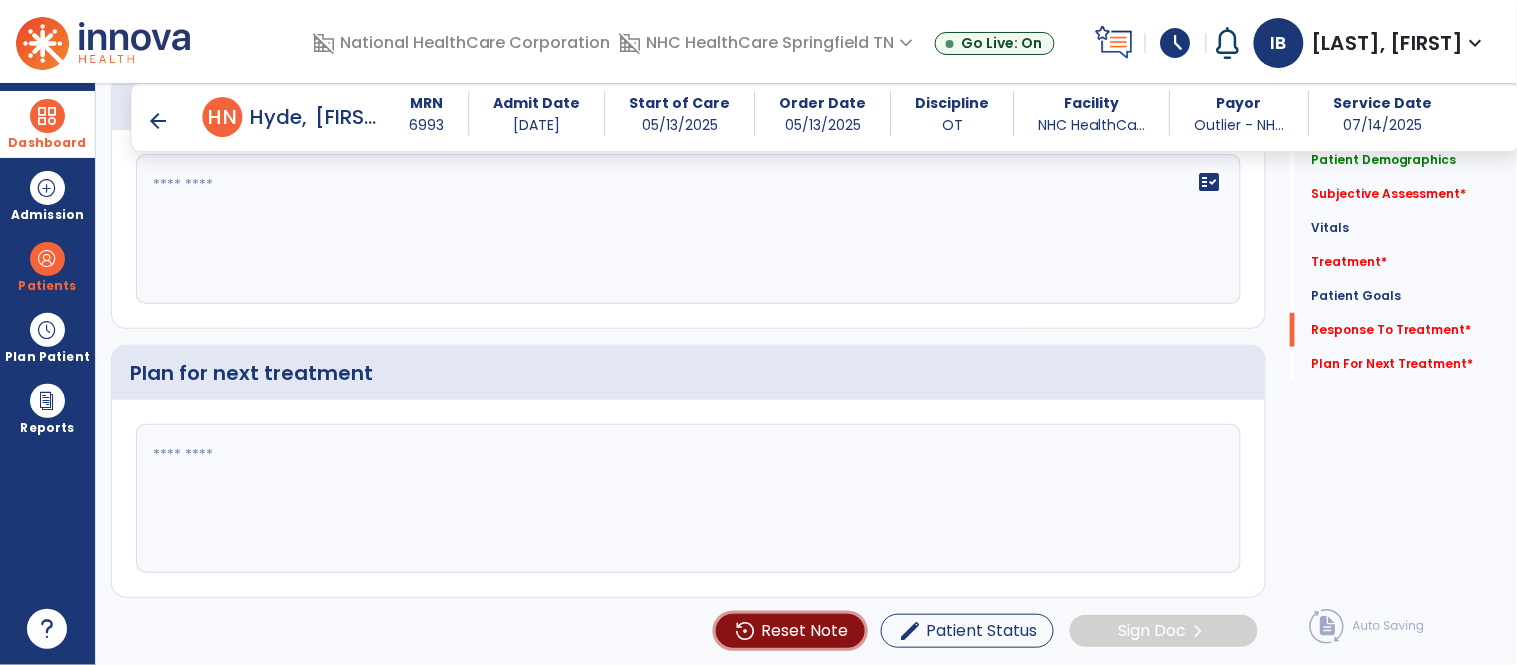click on "Reset Note" 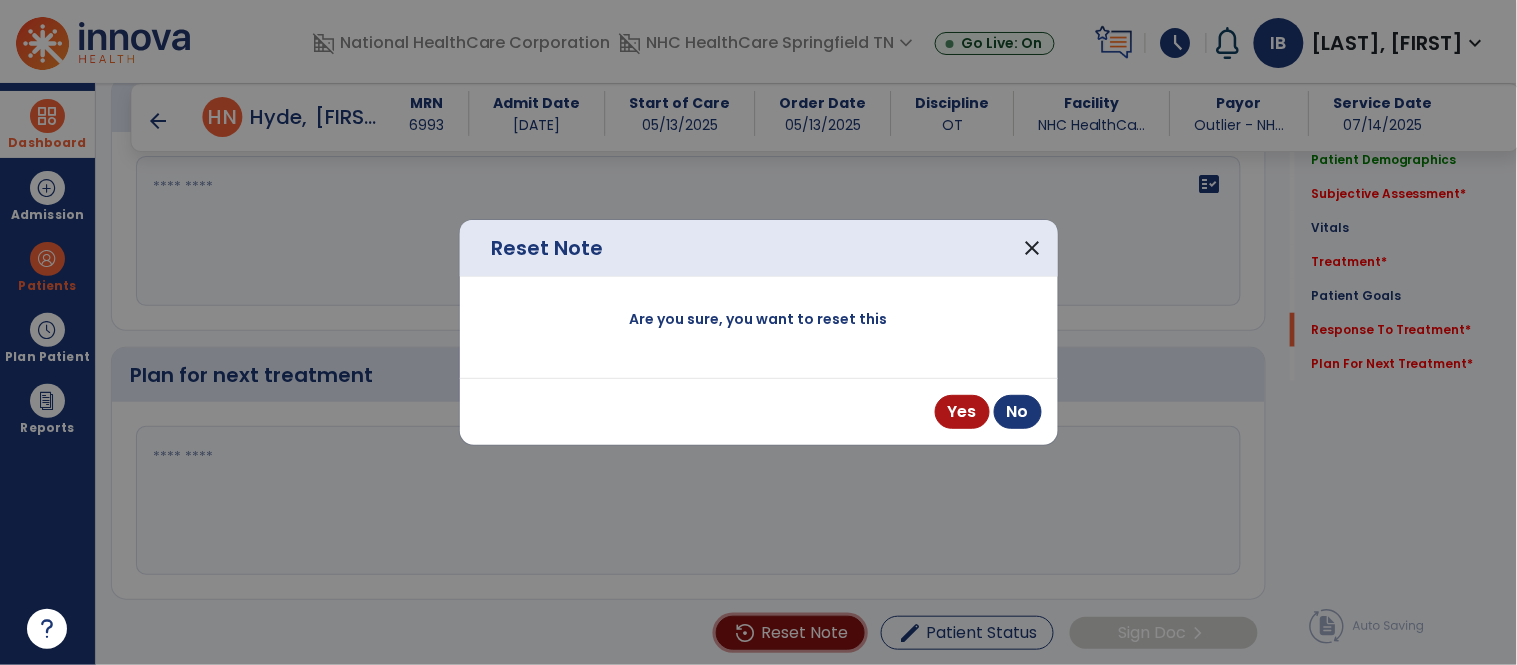 scroll, scrollTop: 2307, scrollLeft: 0, axis: vertical 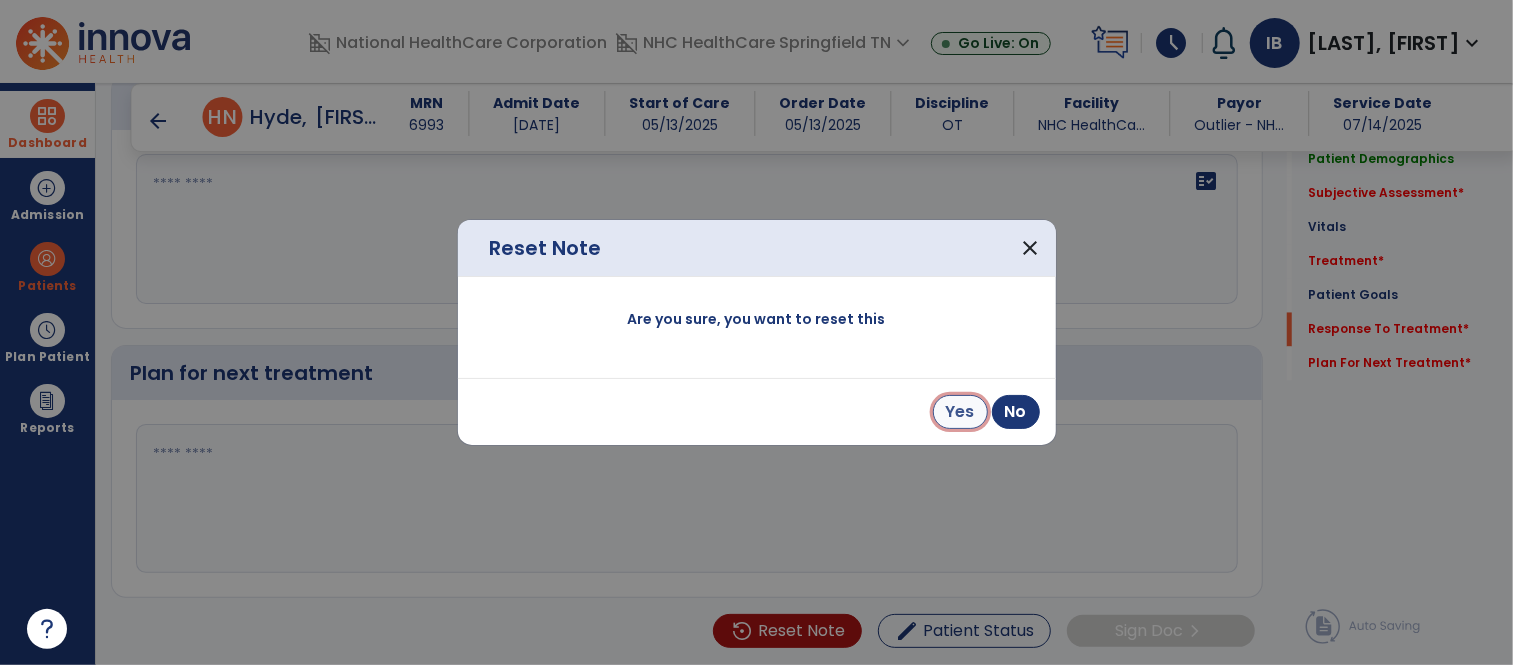 click on "Yes" at bounding box center (960, 412) 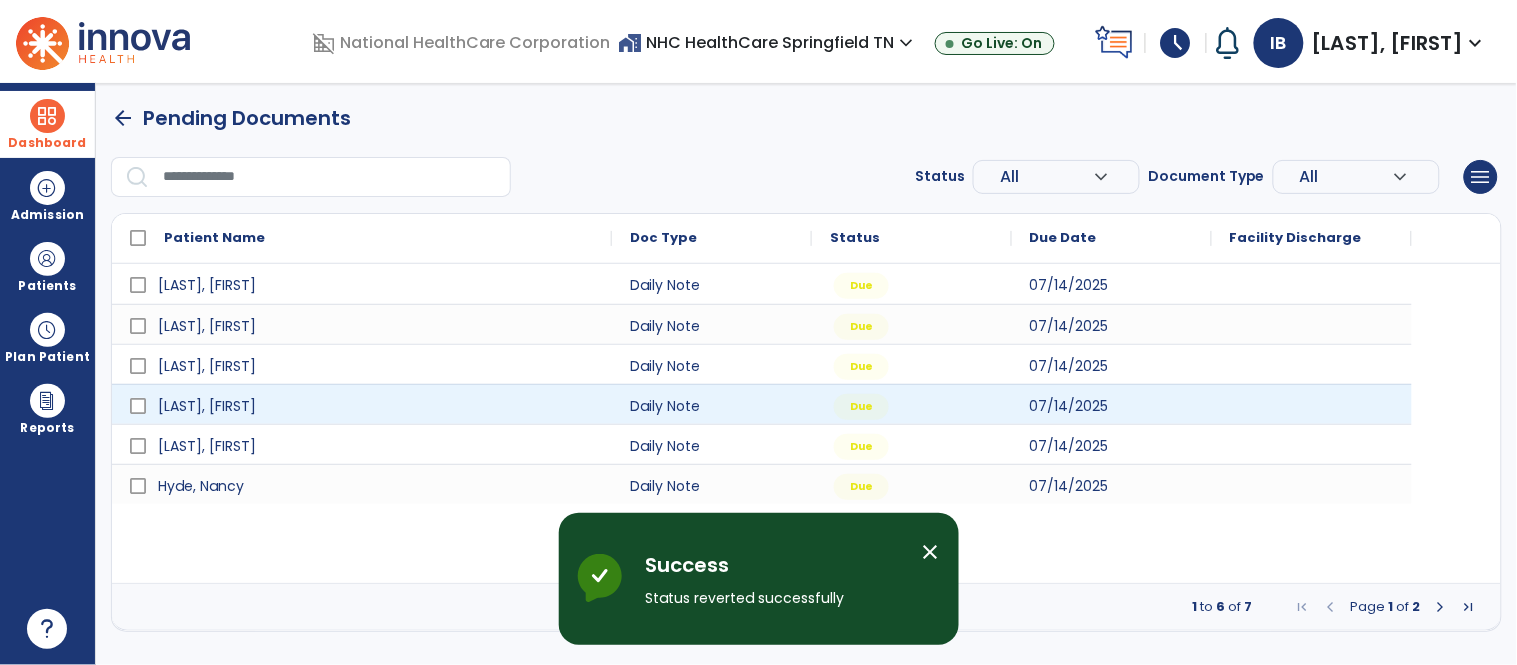 scroll, scrollTop: 0, scrollLeft: 0, axis: both 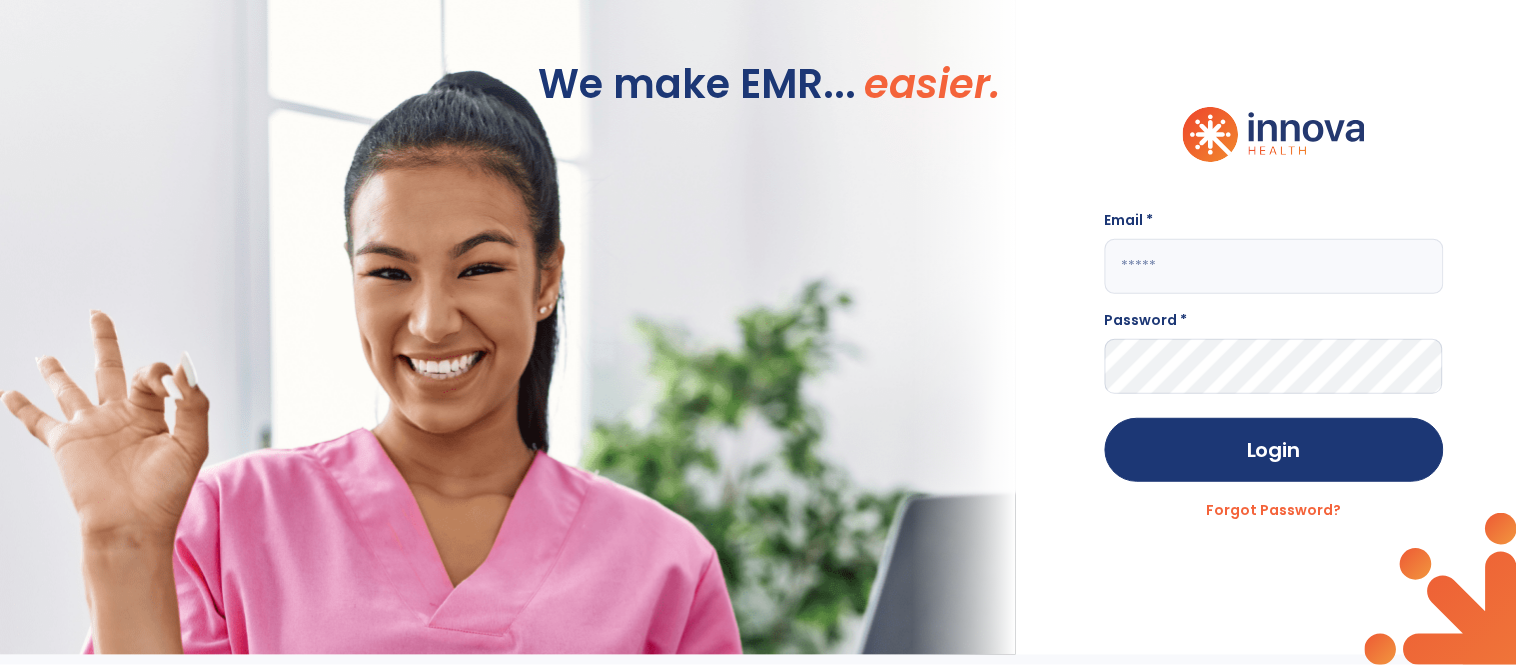 type on "**********" 